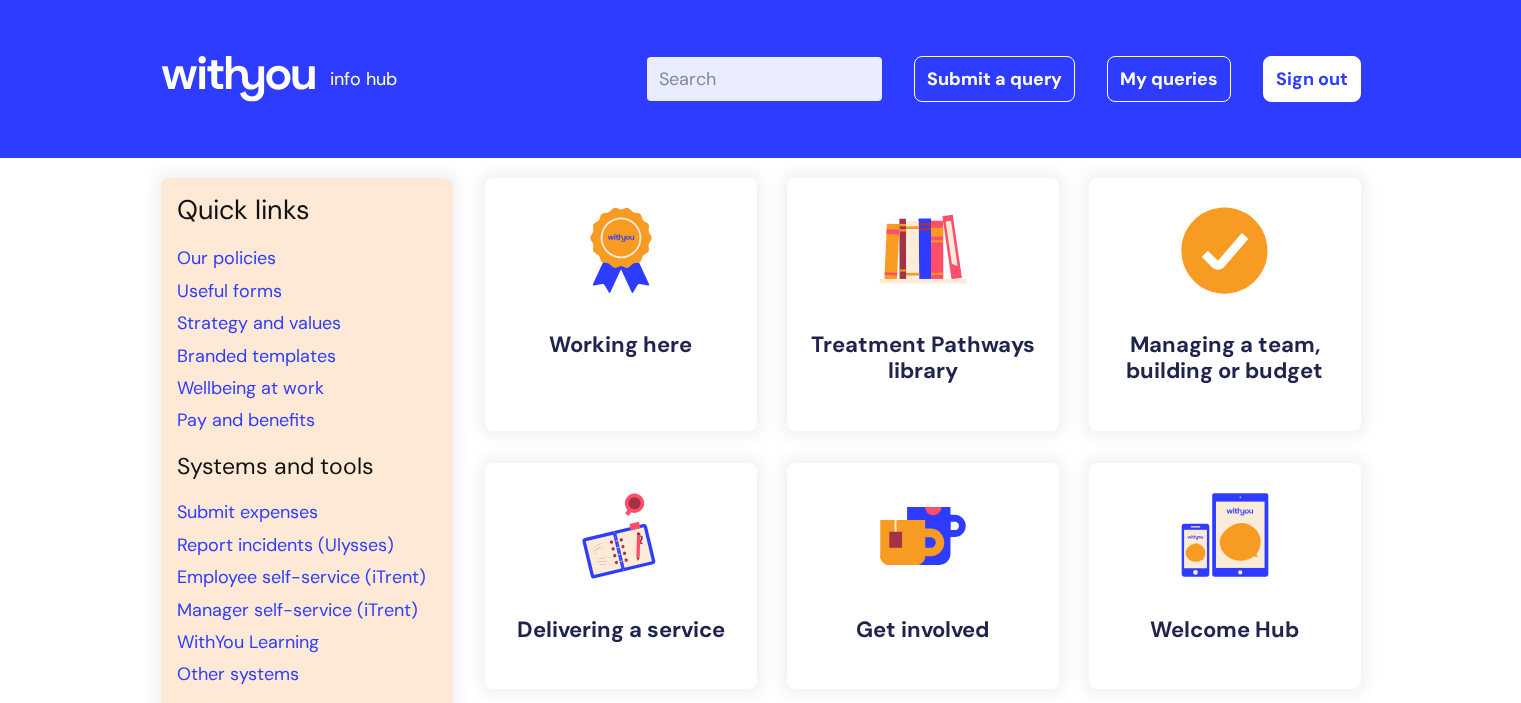scroll, scrollTop: 0, scrollLeft: 0, axis: both 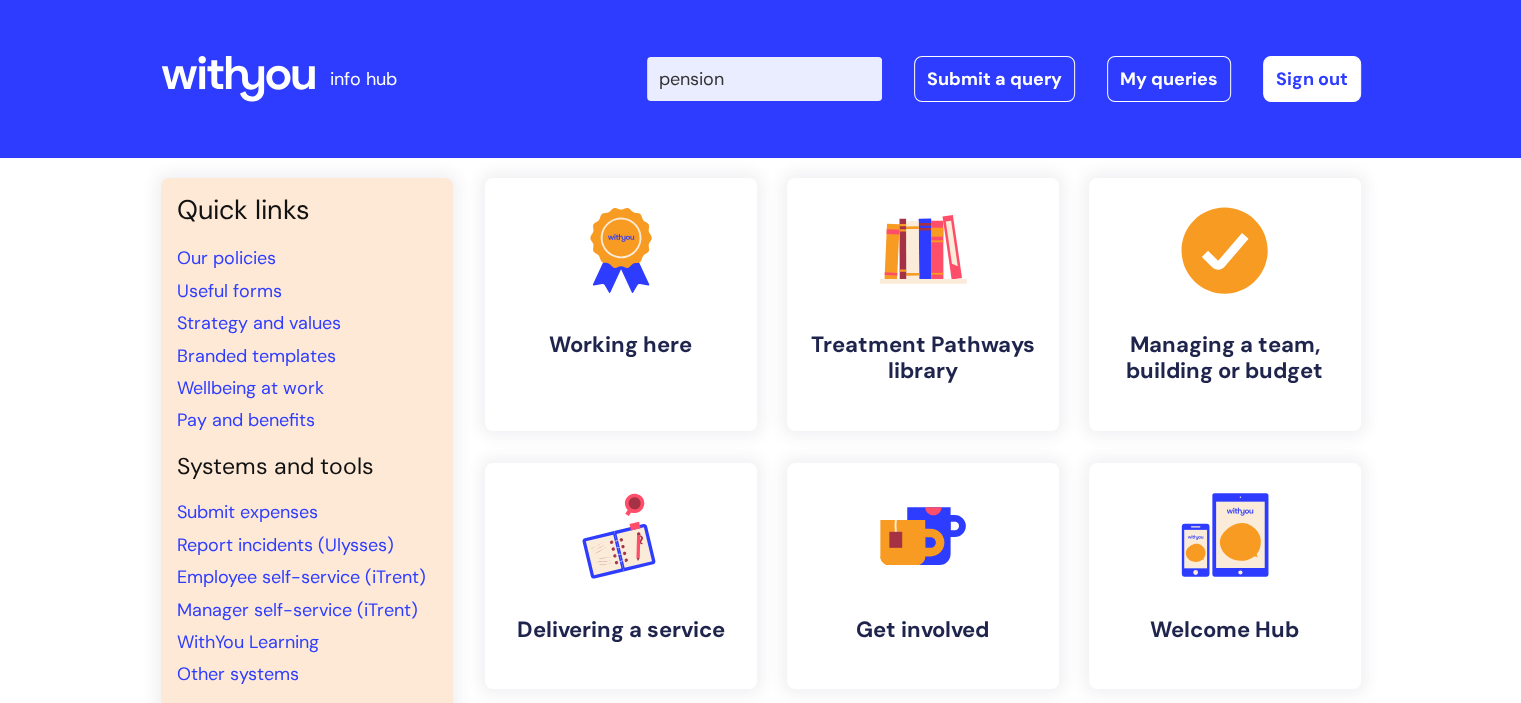 type on "pension" 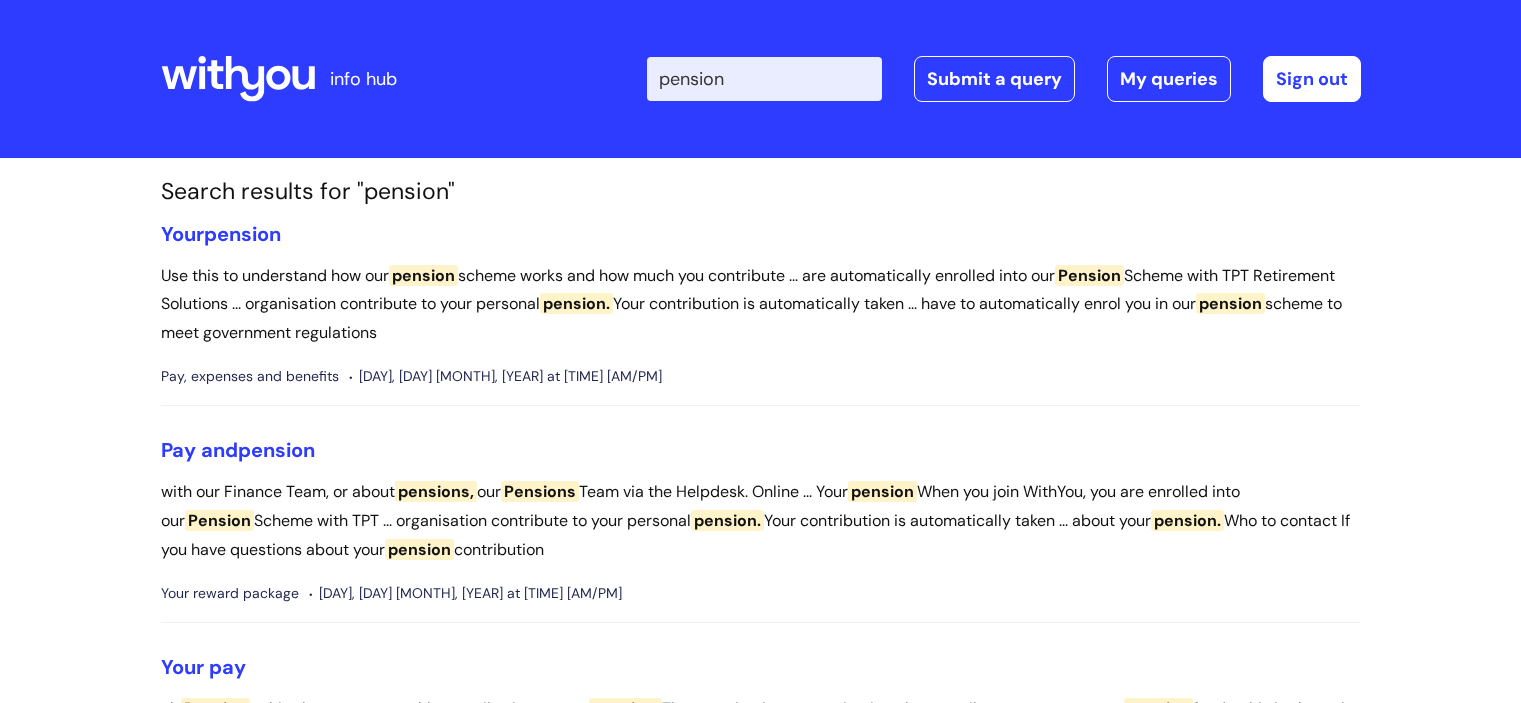 scroll, scrollTop: 0, scrollLeft: 0, axis: both 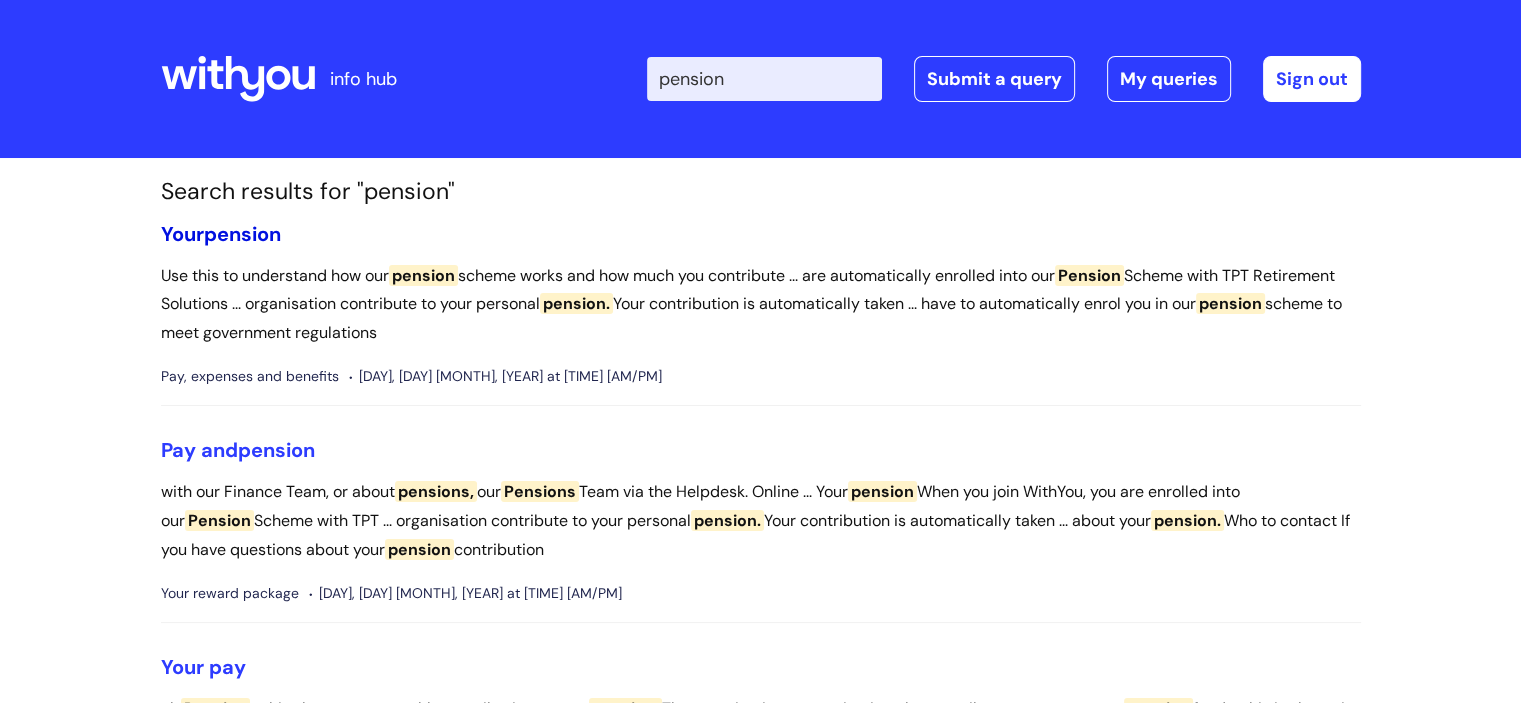 click on "pension" at bounding box center [242, 234] 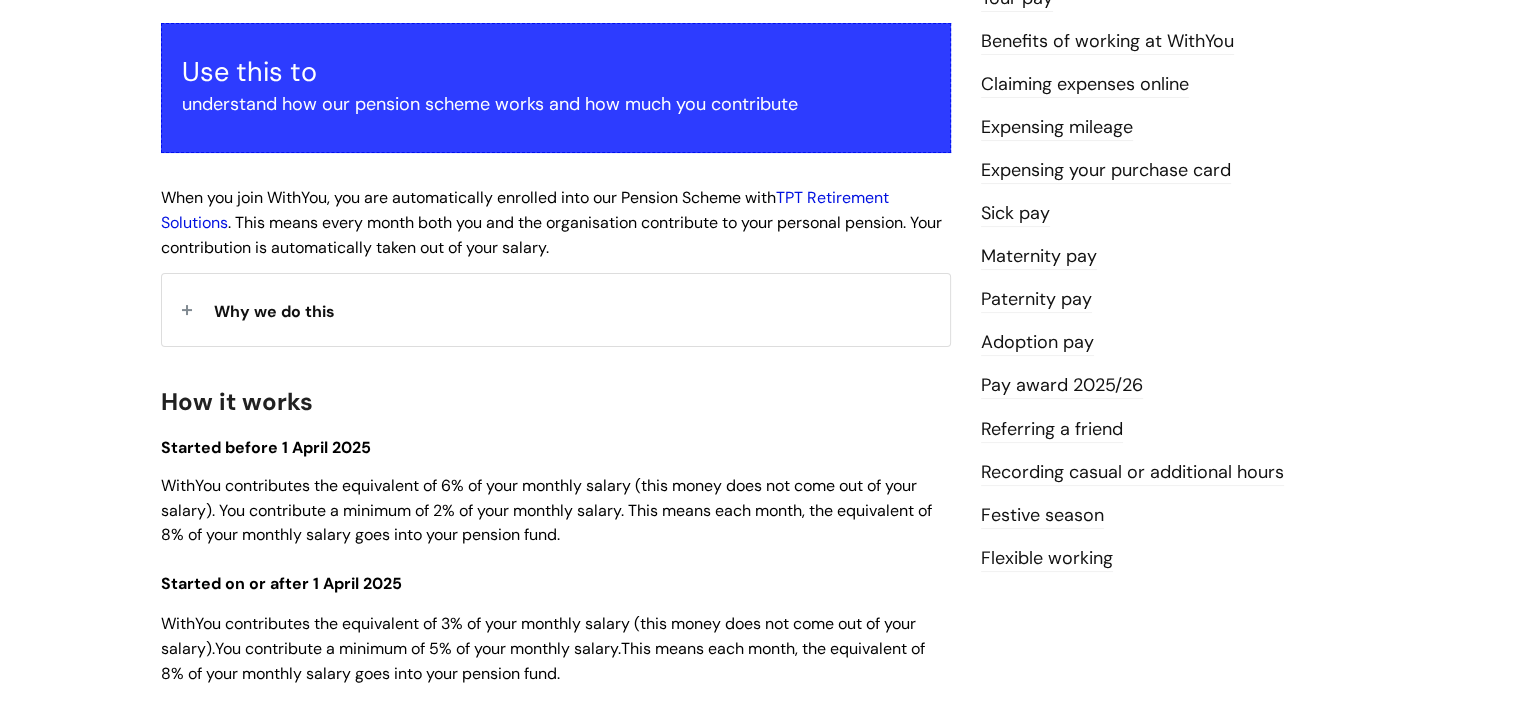 scroll, scrollTop: 354, scrollLeft: 0, axis: vertical 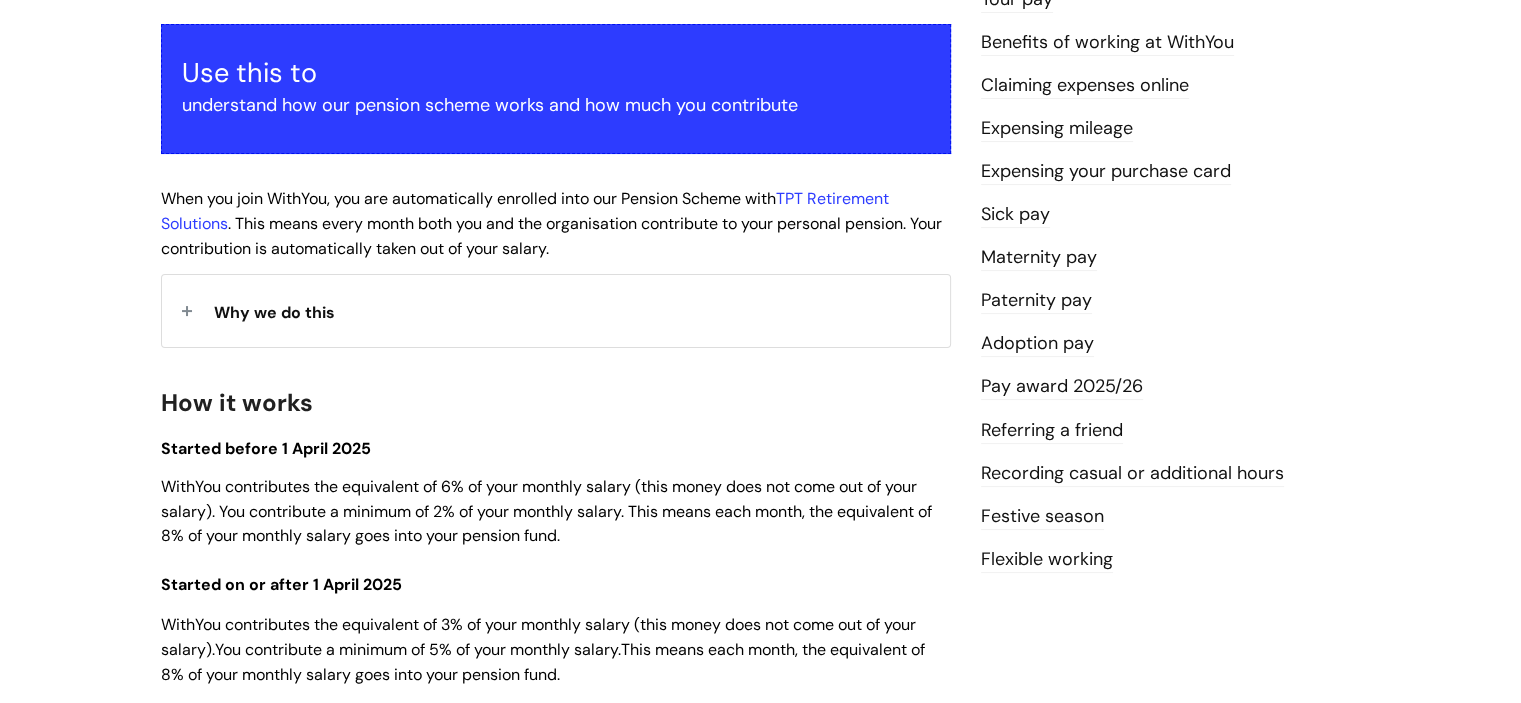 click on "Why we do this" at bounding box center [556, 310] 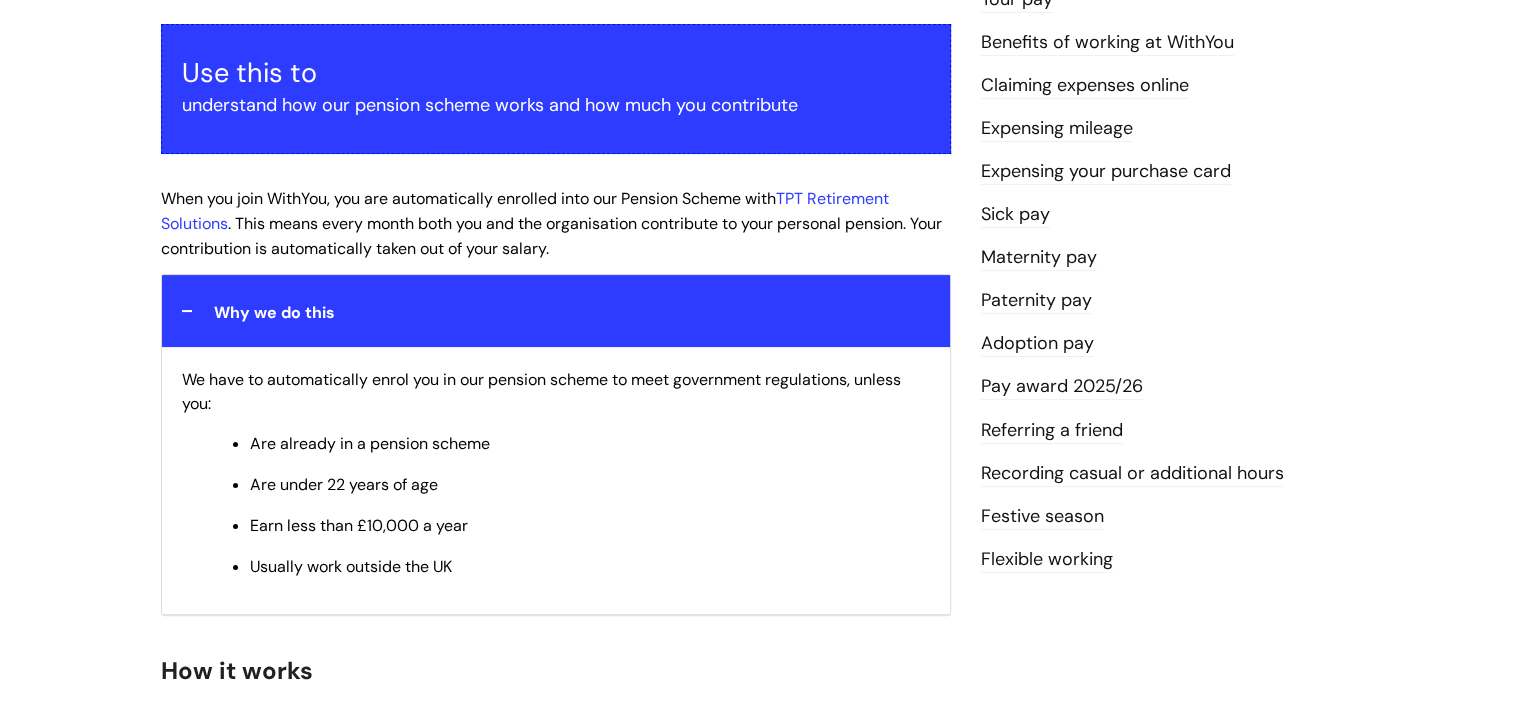 click on "Why we do this" at bounding box center (556, 310) 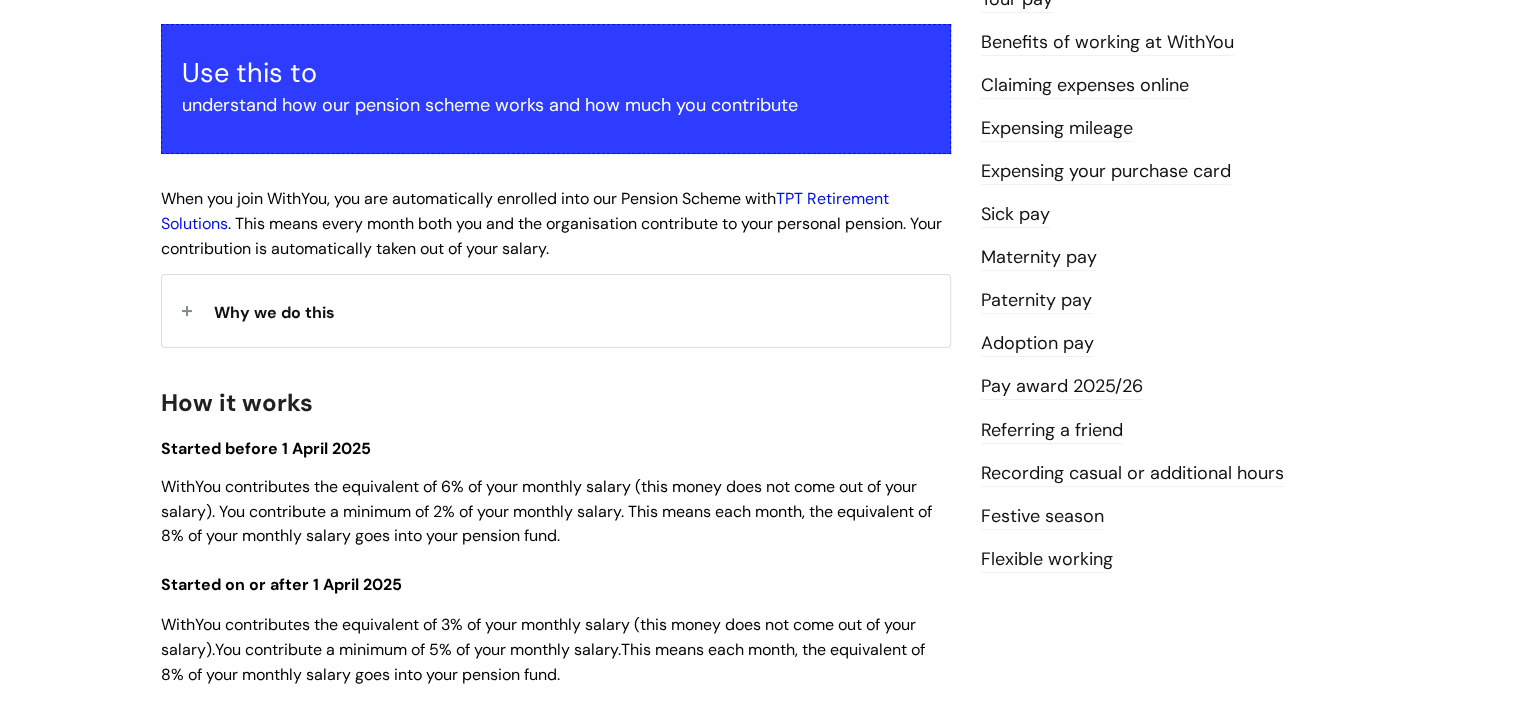 click on "TPT Retirement Solutions" at bounding box center [525, 211] 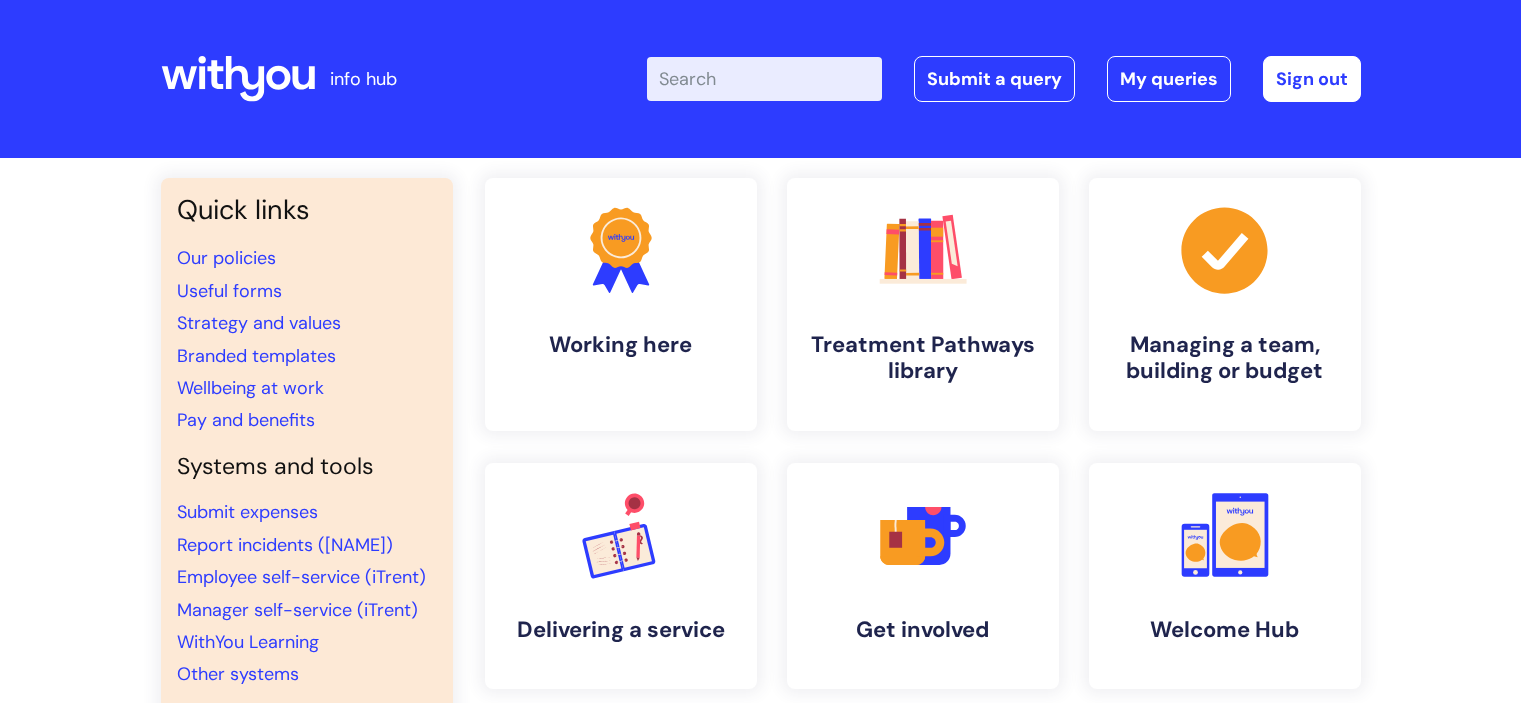scroll, scrollTop: 0, scrollLeft: 0, axis: both 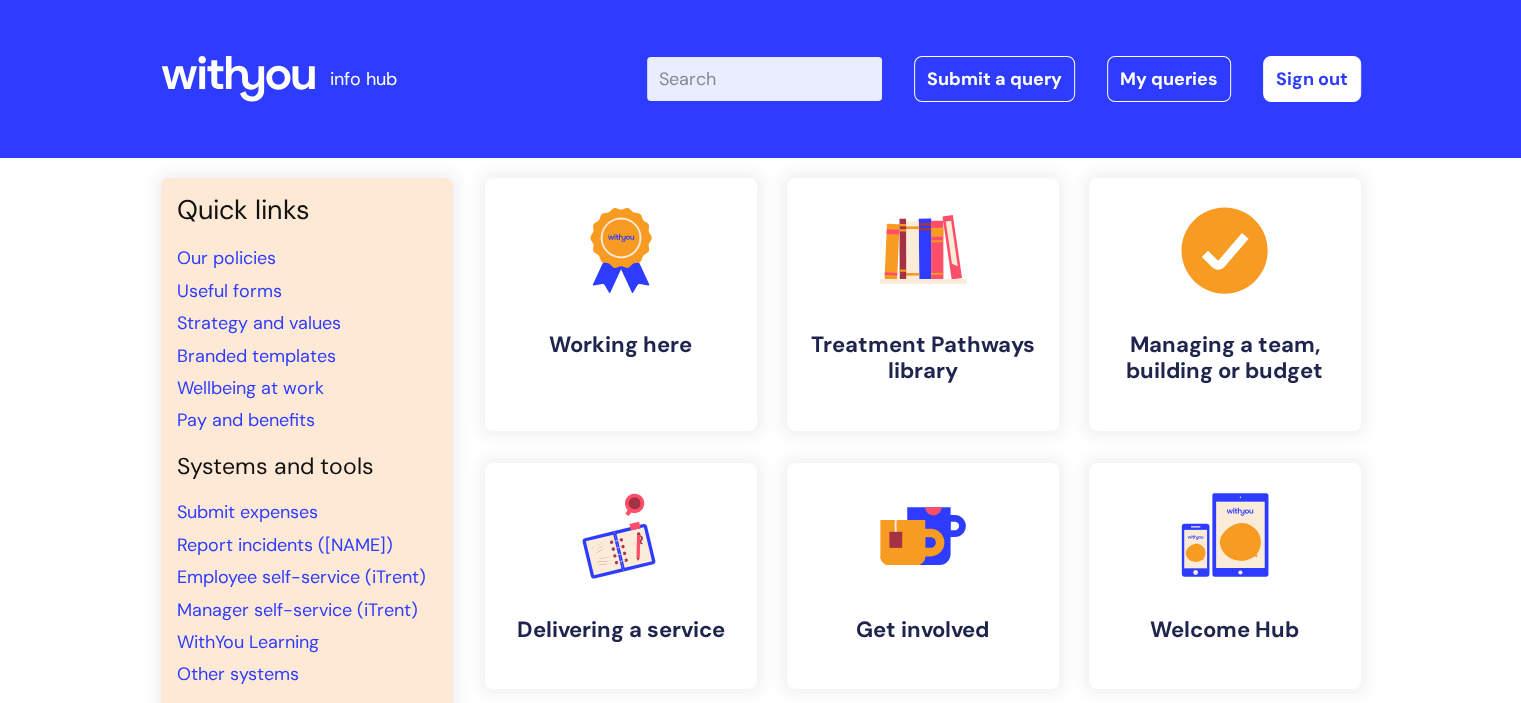 click on "Enter your search term here..." at bounding box center (764, 79) 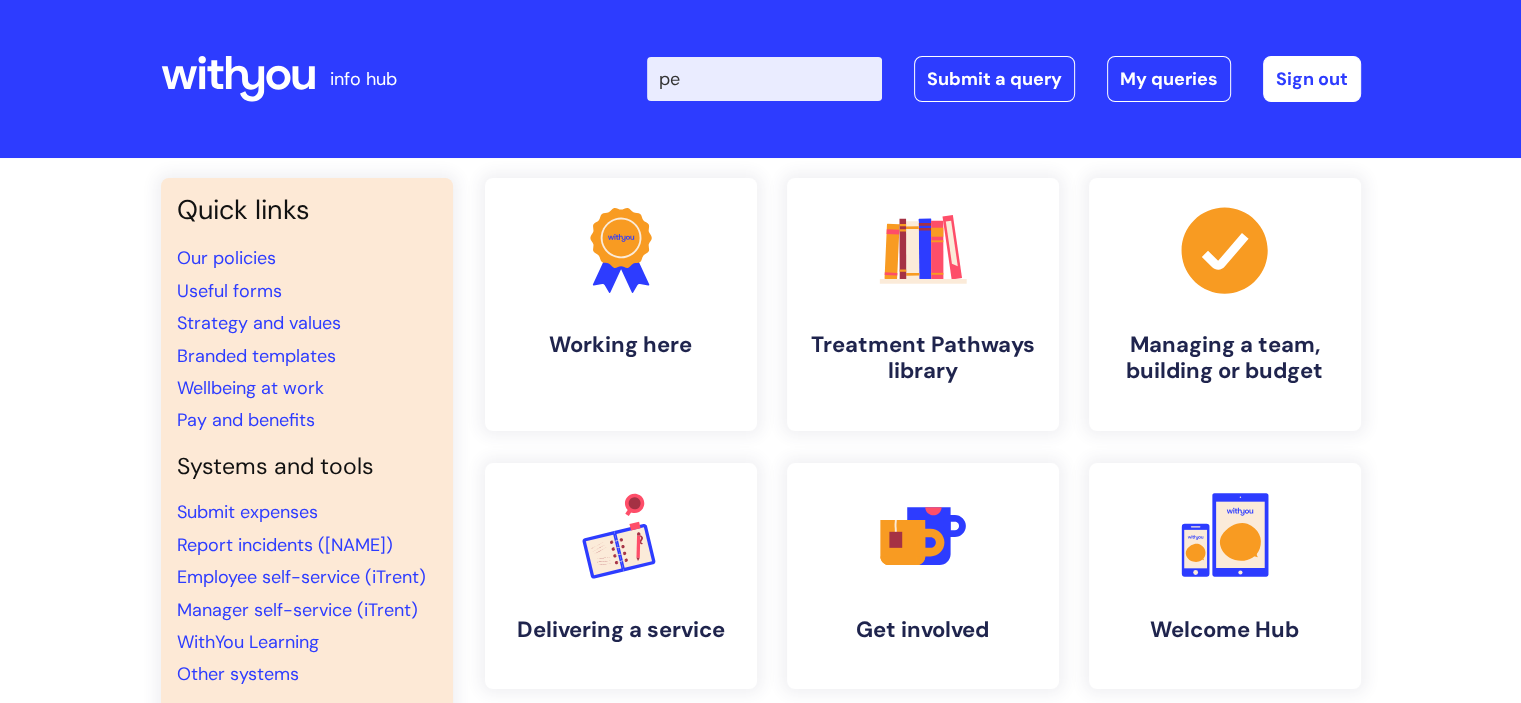type on "pen" 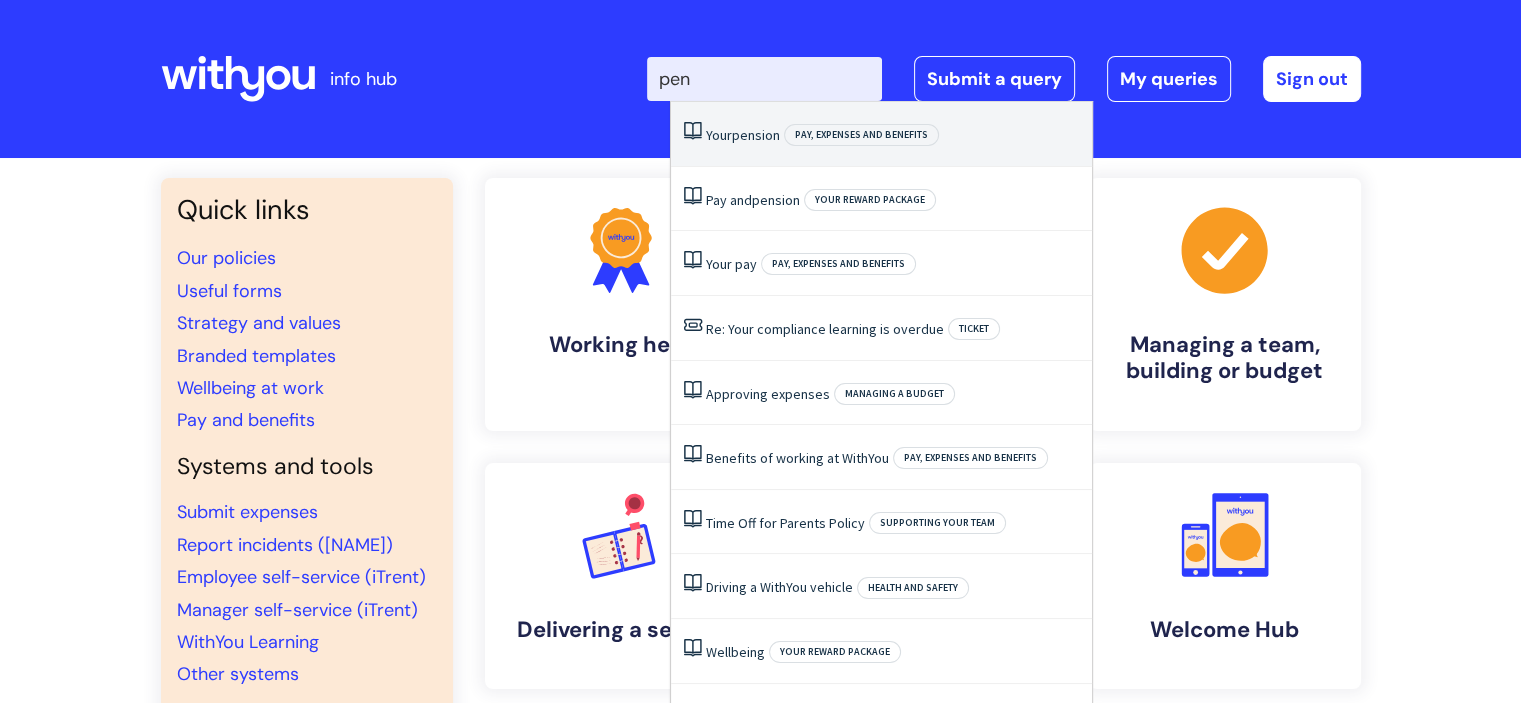 click on "pension" at bounding box center (756, 135) 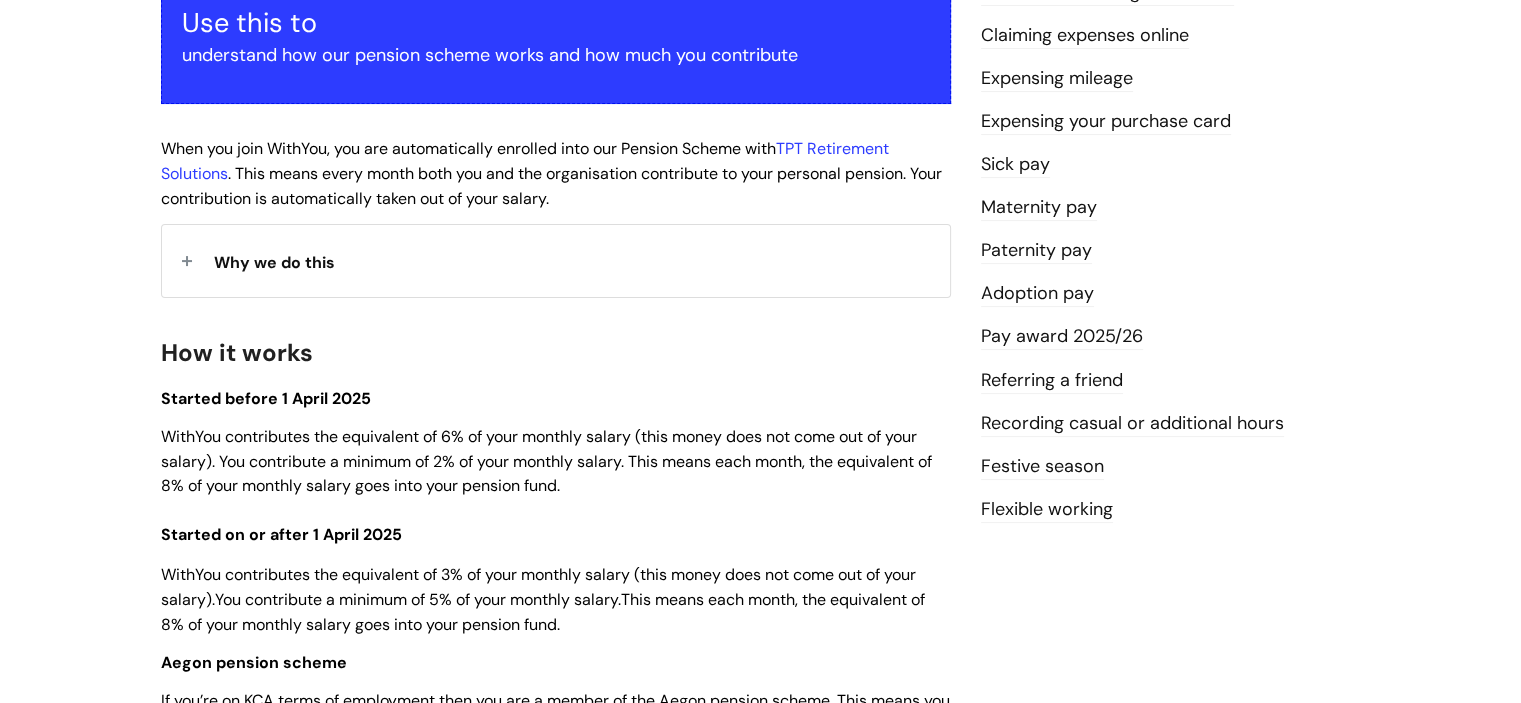 scroll, scrollTop: 0, scrollLeft: 0, axis: both 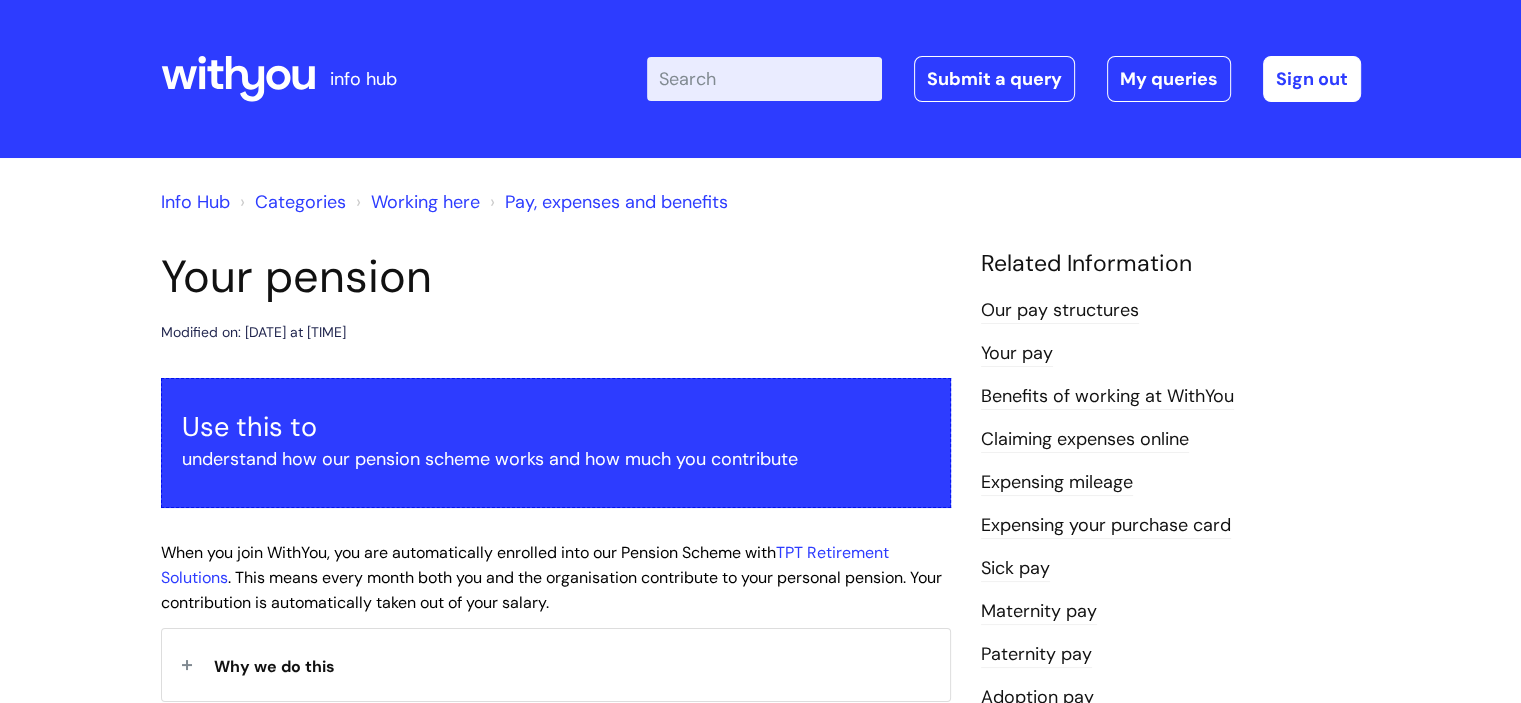 click on "Working here" at bounding box center [425, 202] 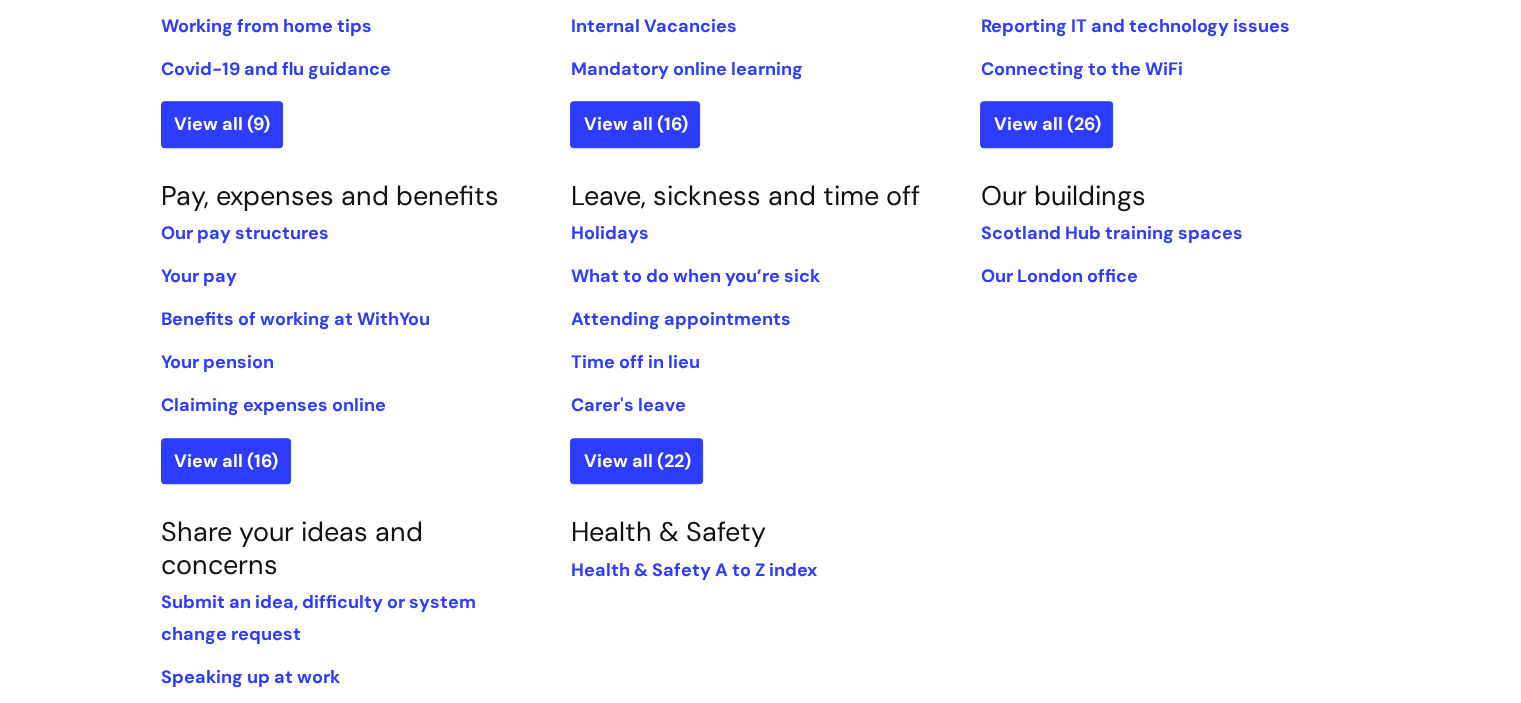 scroll, scrollTop: 1059, scrollLeft: 0, axis: vertical 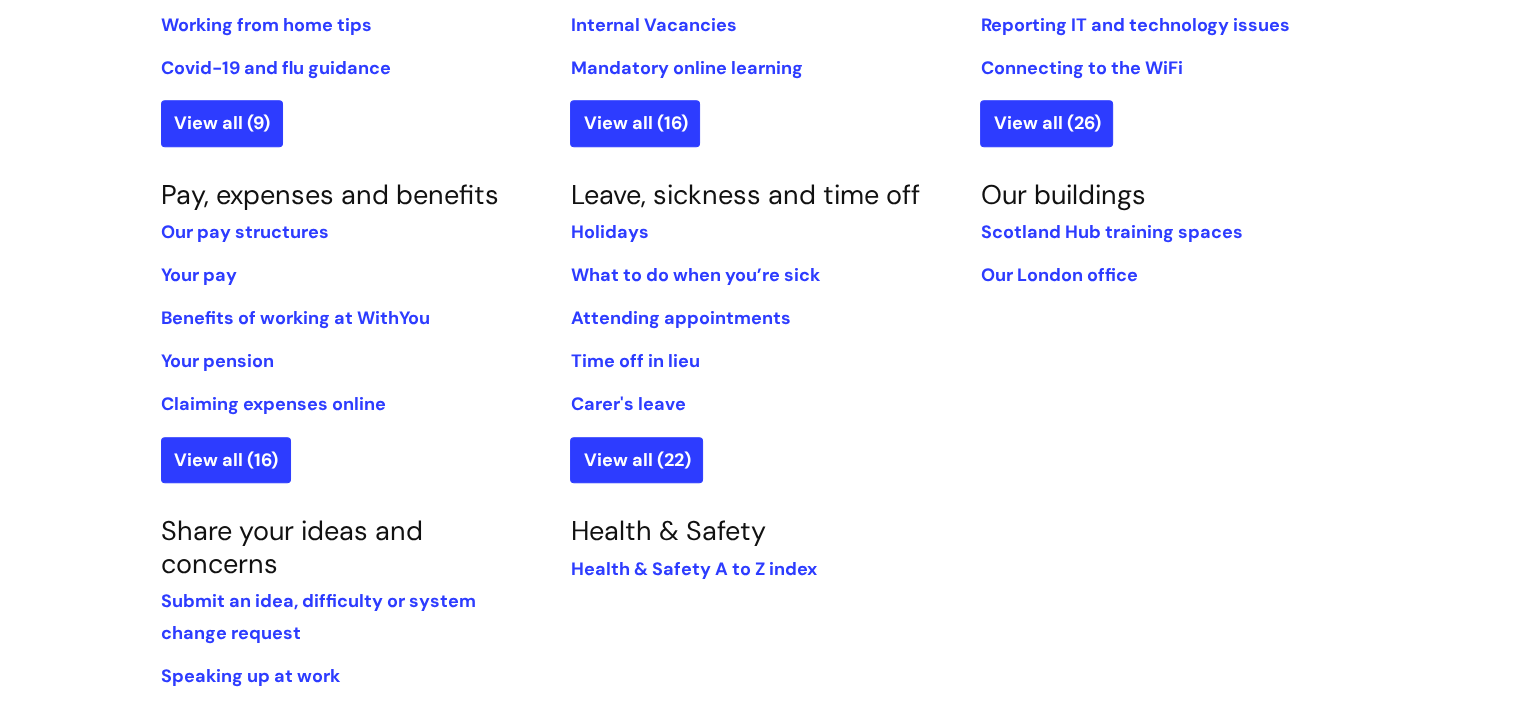 click on "Pay, expenses and benefits
Our pay structures
Your pay
Benefits of working at WithYou
Your pension
Claiming expenses online
View all (16)" at bounding box center [351, 331] 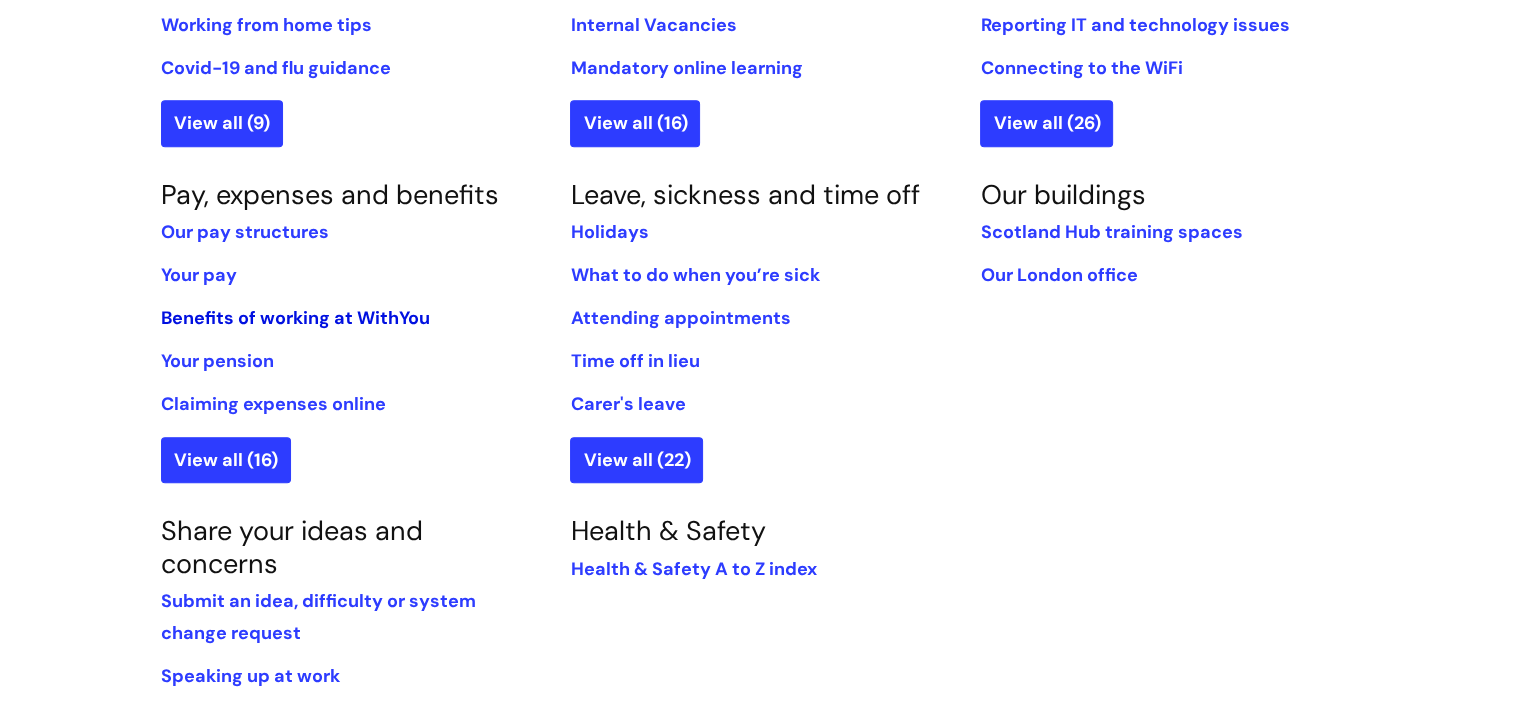 click on "Benefits of working at WithYou" at bounding box center (295, 318) 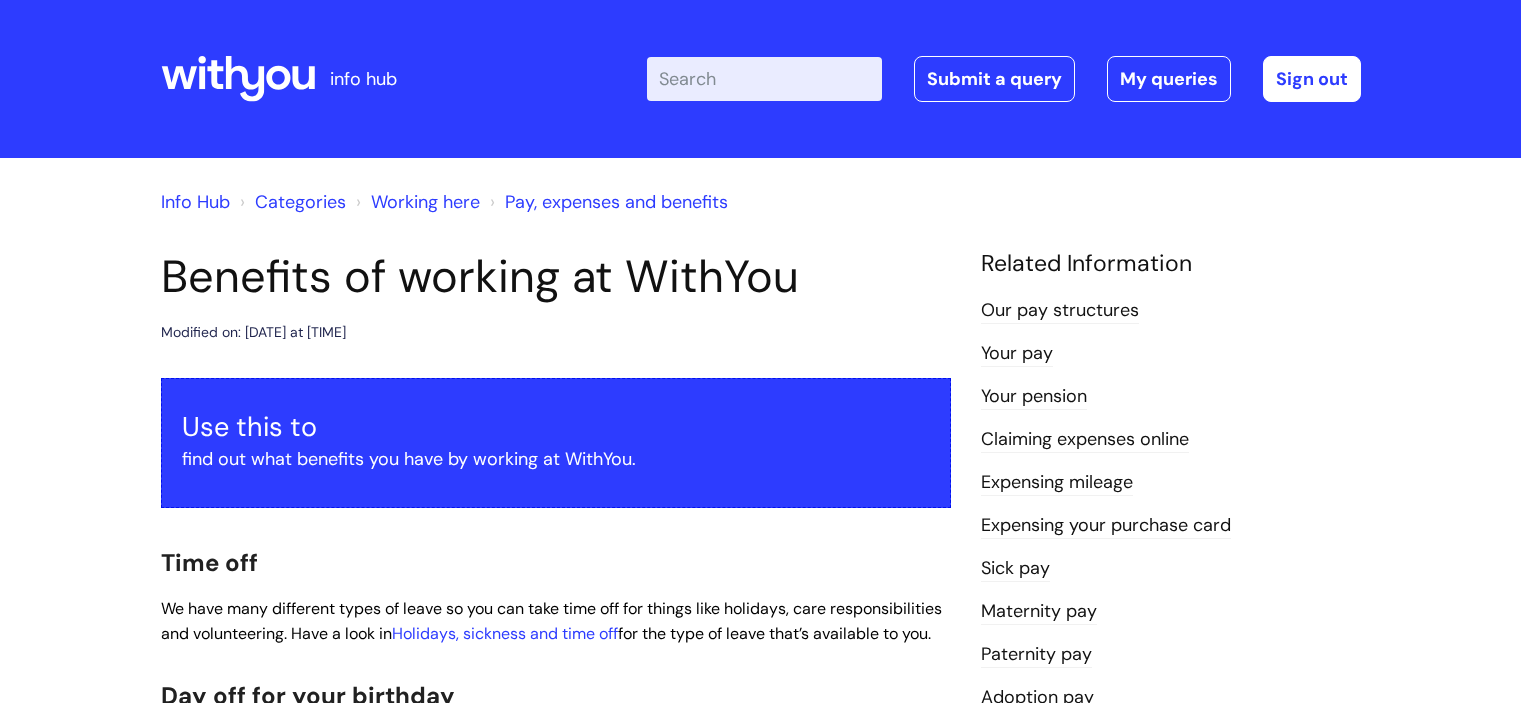 scroll, scrollTop: 0, scrollLeft: 0, axis: both 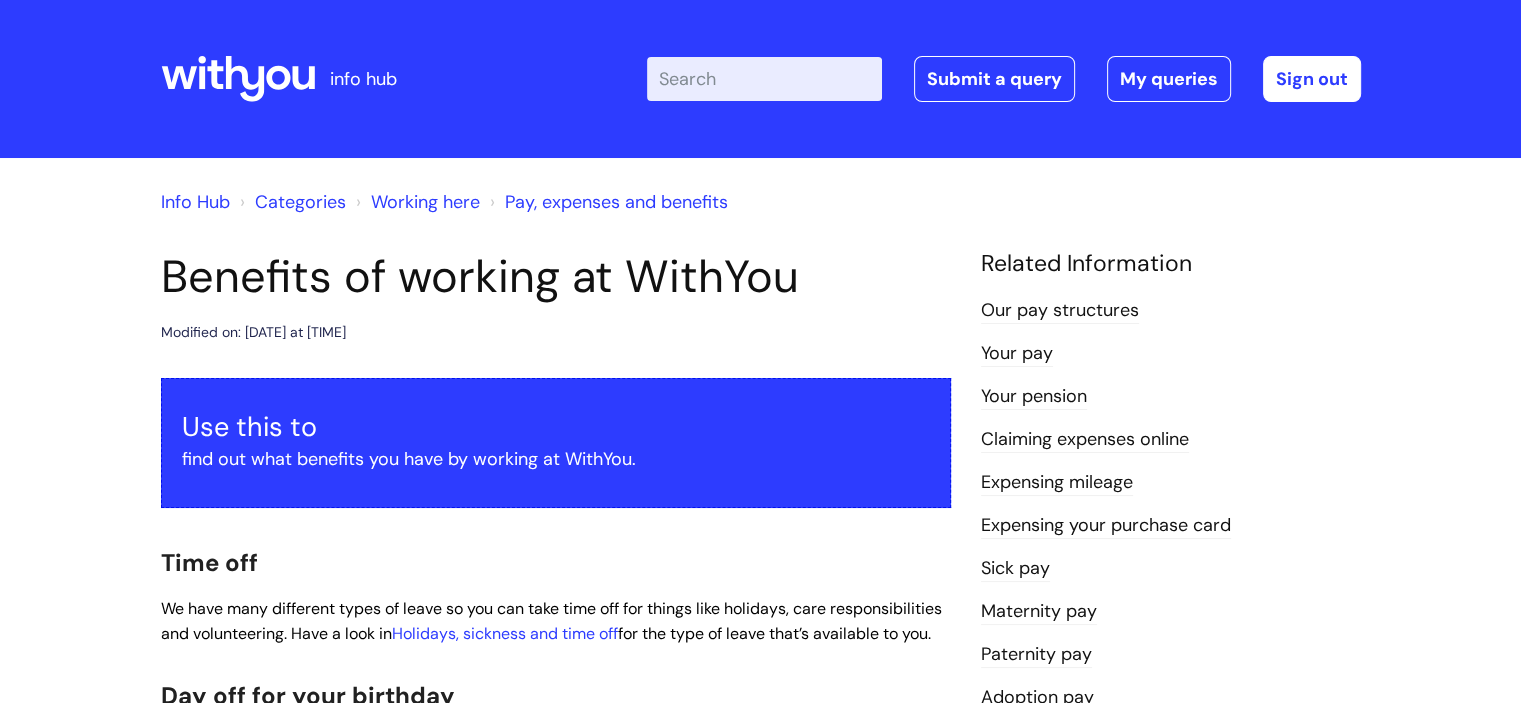 click on "Modified on: [DATE] at  [TIME]" at bounding box center [556, 332] 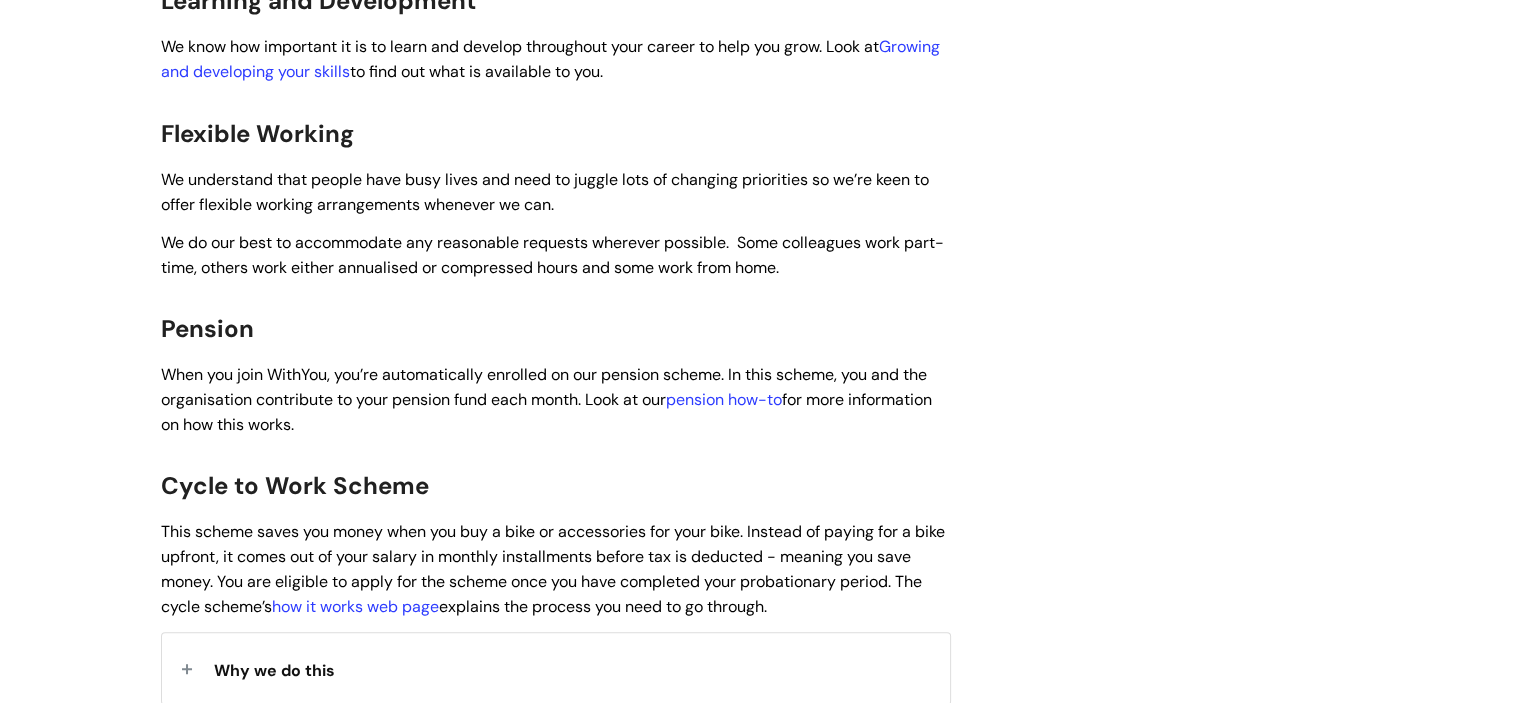 scroll, scrollTop: 1160, scrollLeft: 0, axis: vertical 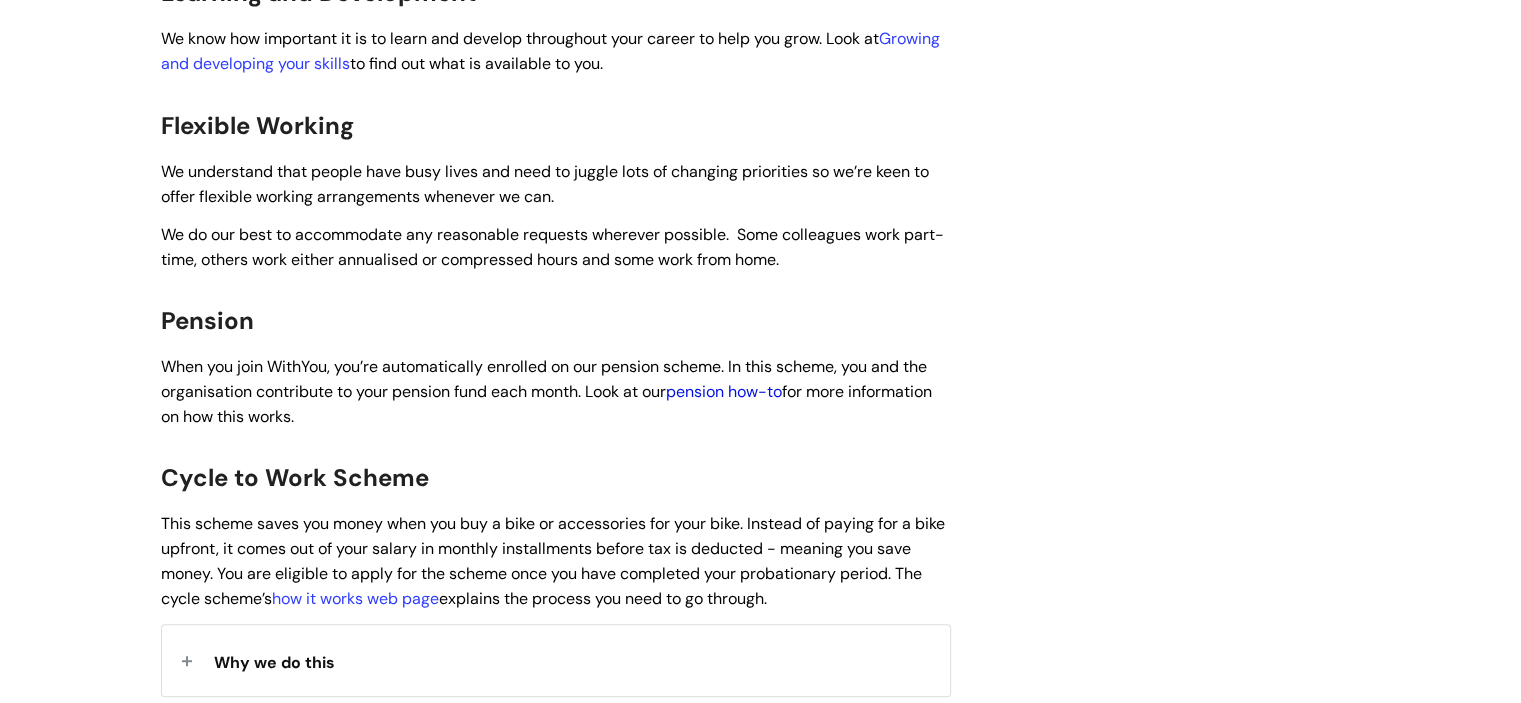 click on "pension how-to" at bounding box center (724, 391) 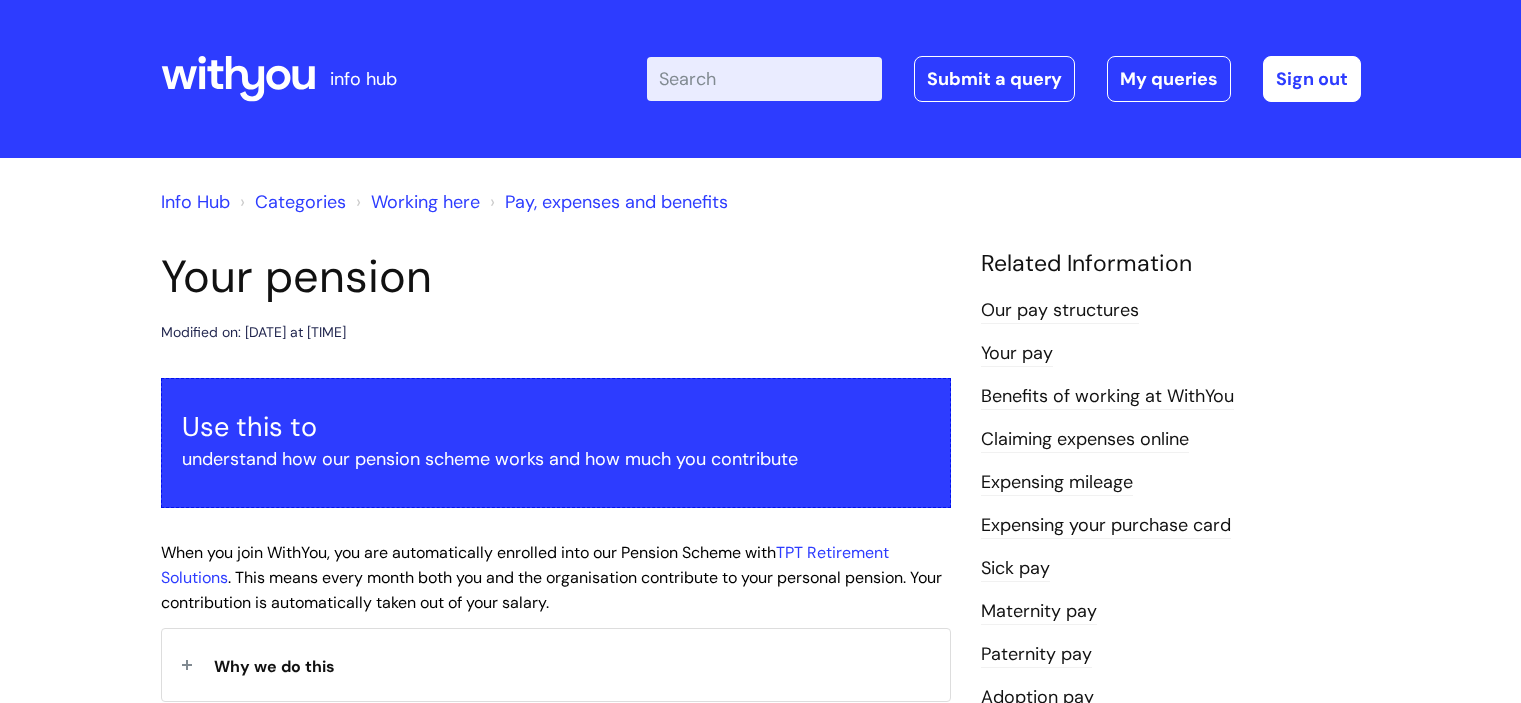 scroll, scrollTop: 0, scrollLeft: 0, axis: both 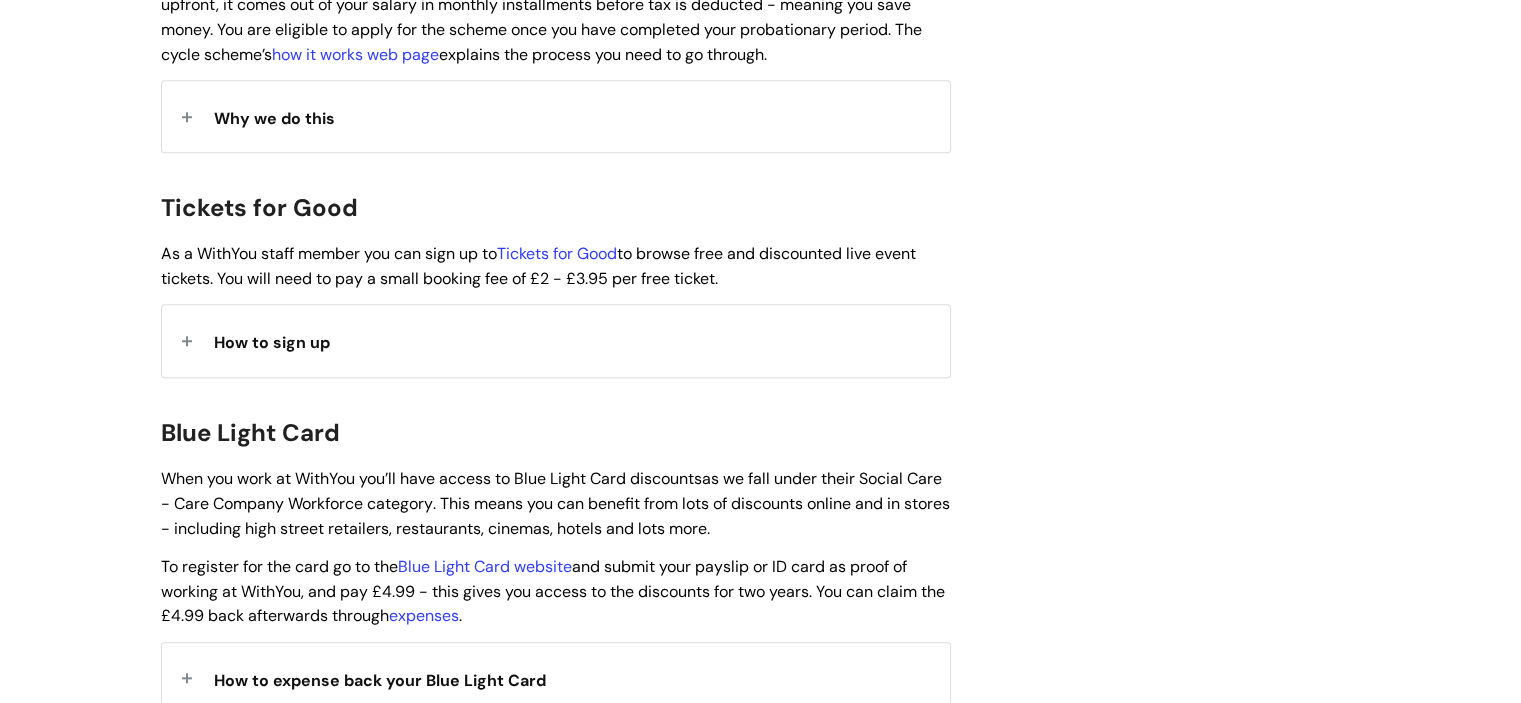 click on "How to sign up" at bounding box center (556, 340) 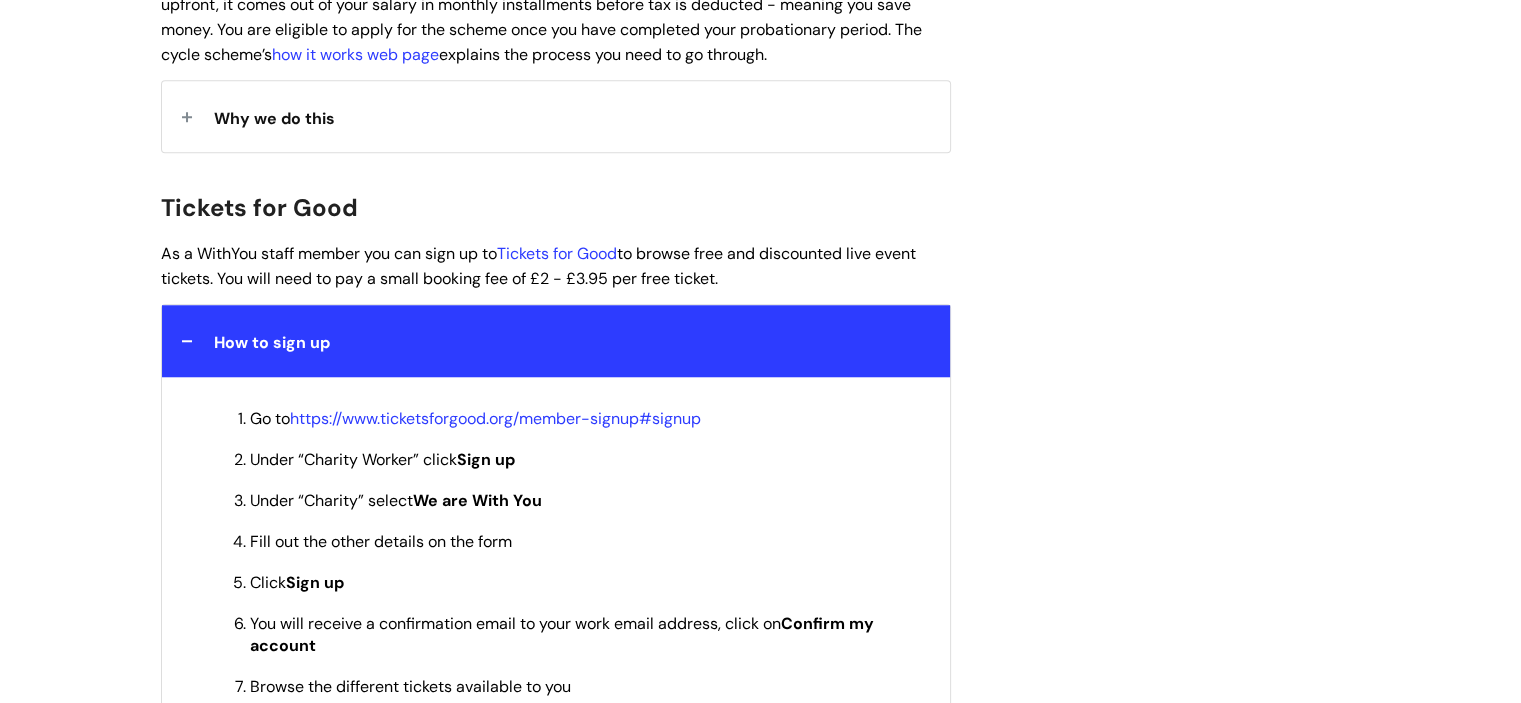 click on "How to sign up" at bounding box center (556, 340) 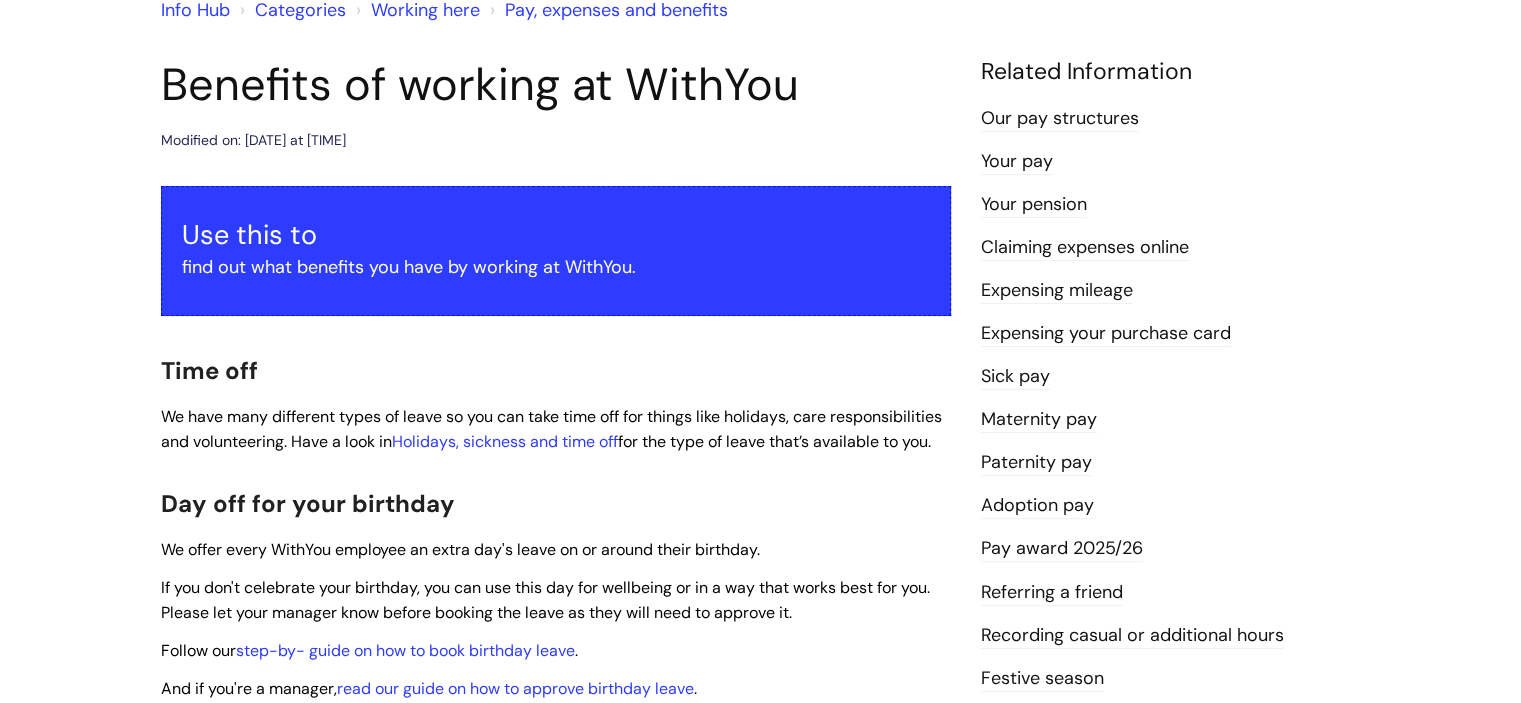 scroll, scrollTop: 176, scrollLeft: 0, axis: vertical 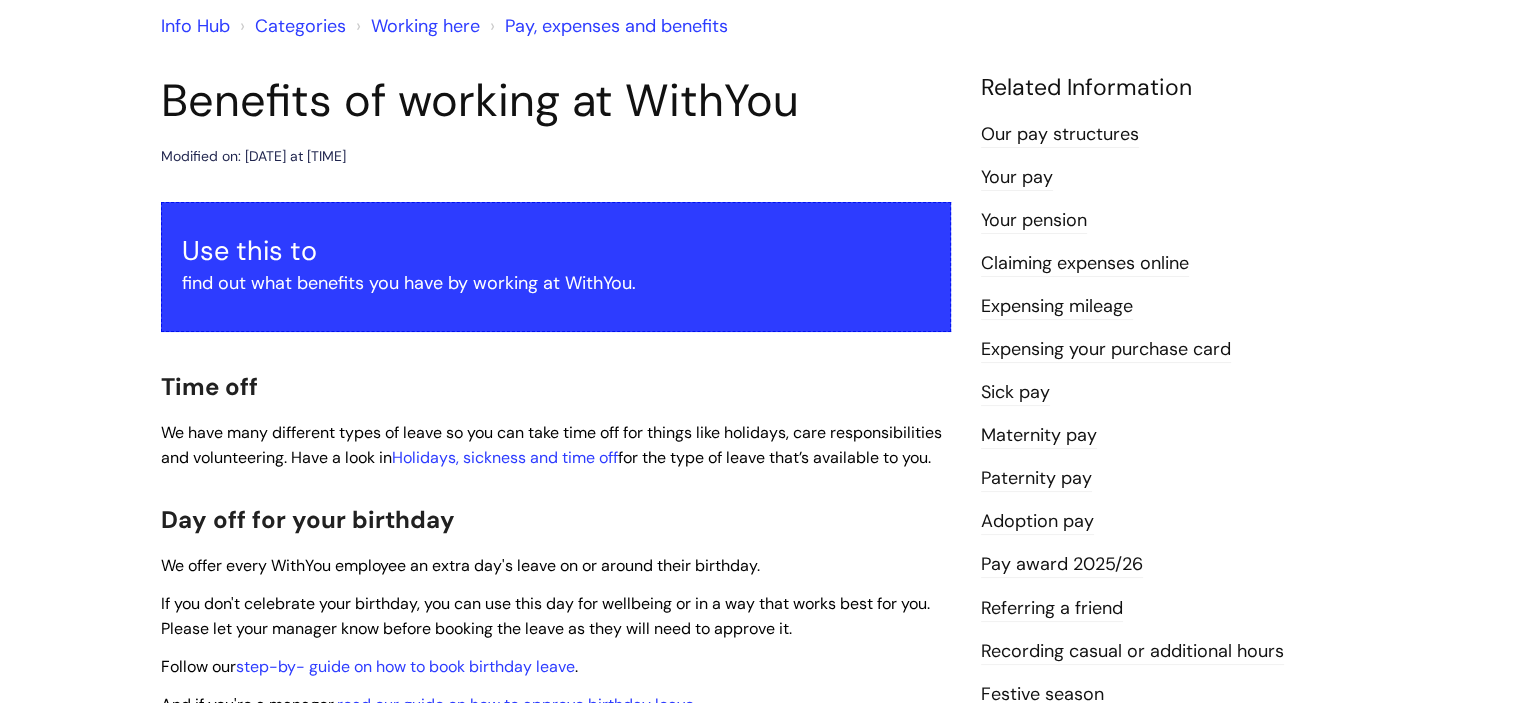 click on "Referring a friend" at bounding box center [1052, 609] 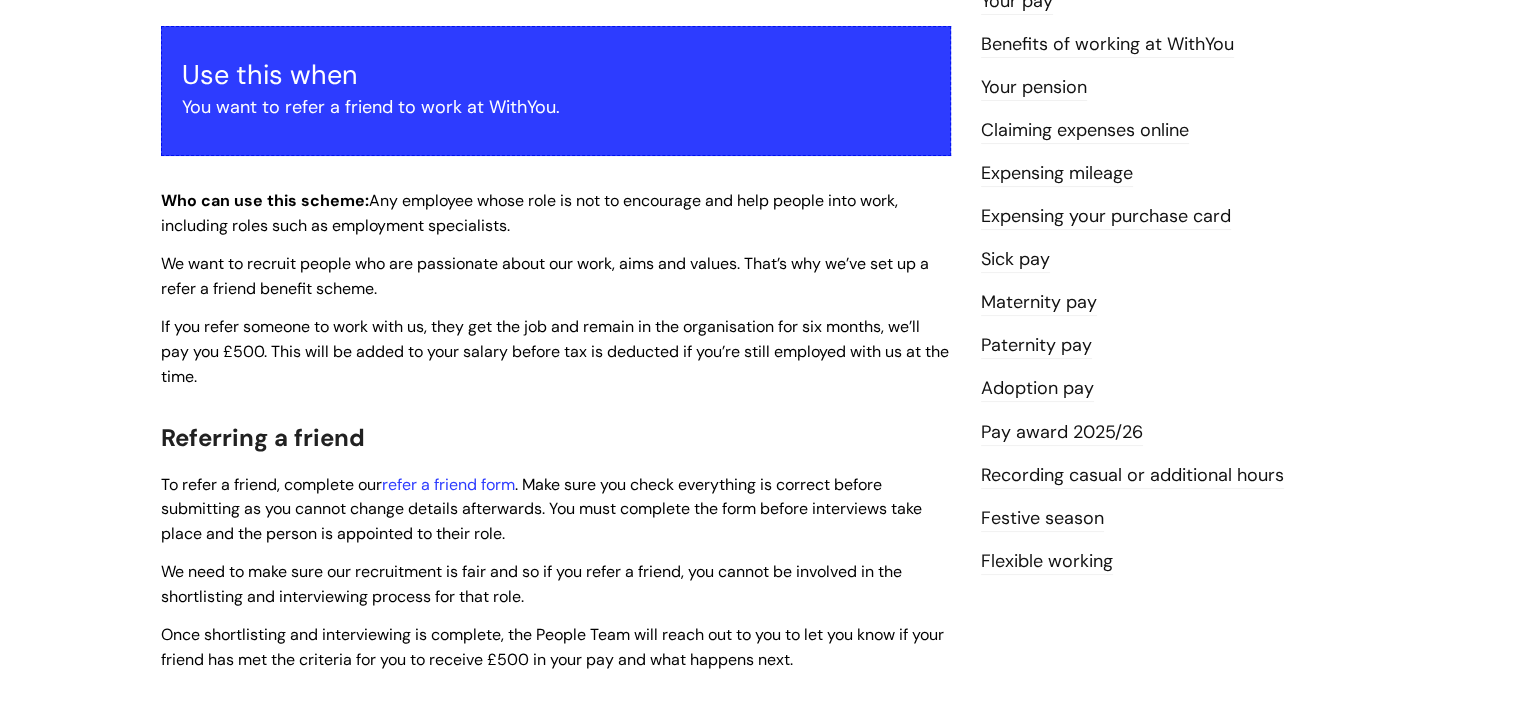 scroll, scrollTop: 358, scrollLeft: 0, axis: vertical 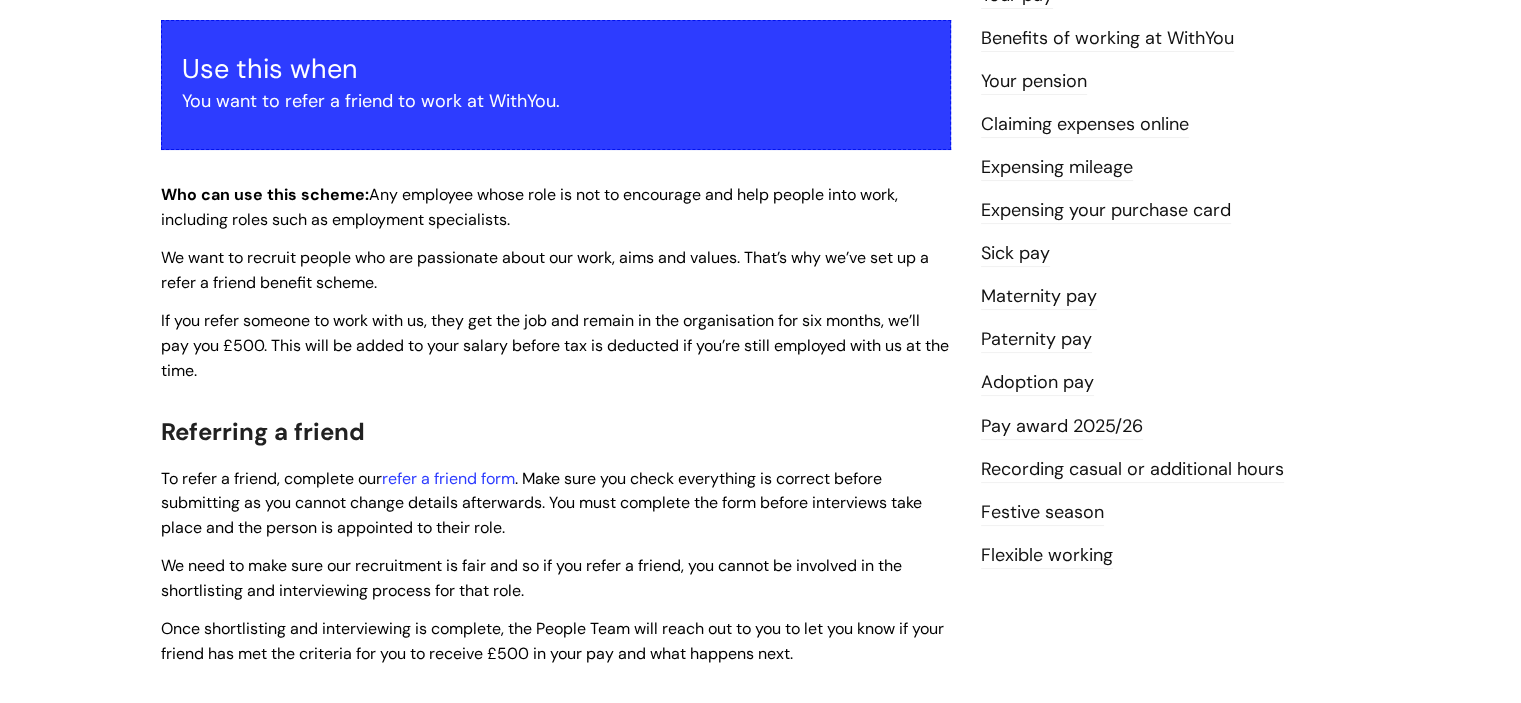 click on "If you refer someone to work with us, they get the job and remain in the organisation for six months, we’ll pay you £500. This will be added to your salary before tax is deducted if you’re still employed with us at the time." at bounding box center (555, 345) 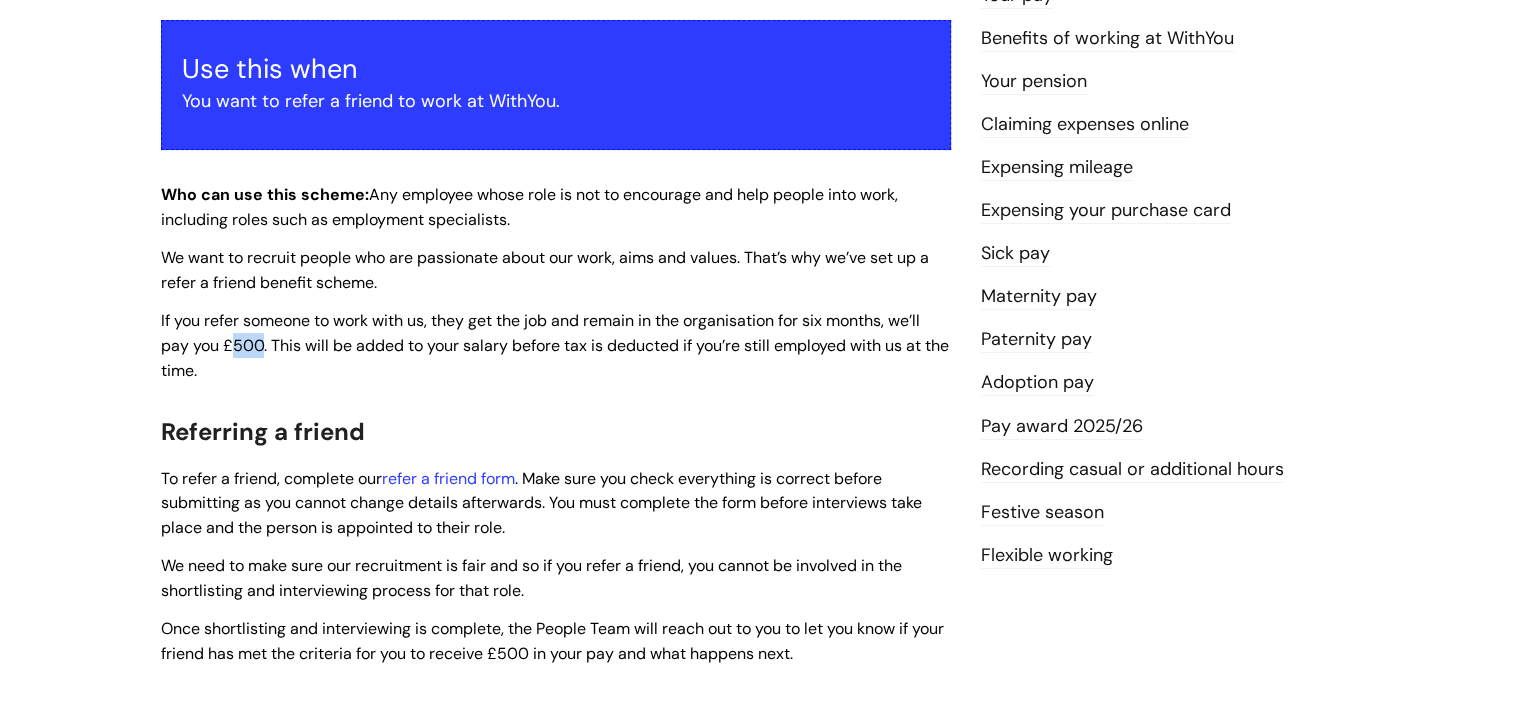 click on "If you refer someone to work with us, they get the job and remain in the organisation for six months, we’ll pay you £500. This will be added to your salary before tax is deducted if you’re still employed with us at the time." at bounding box center [555, 345] 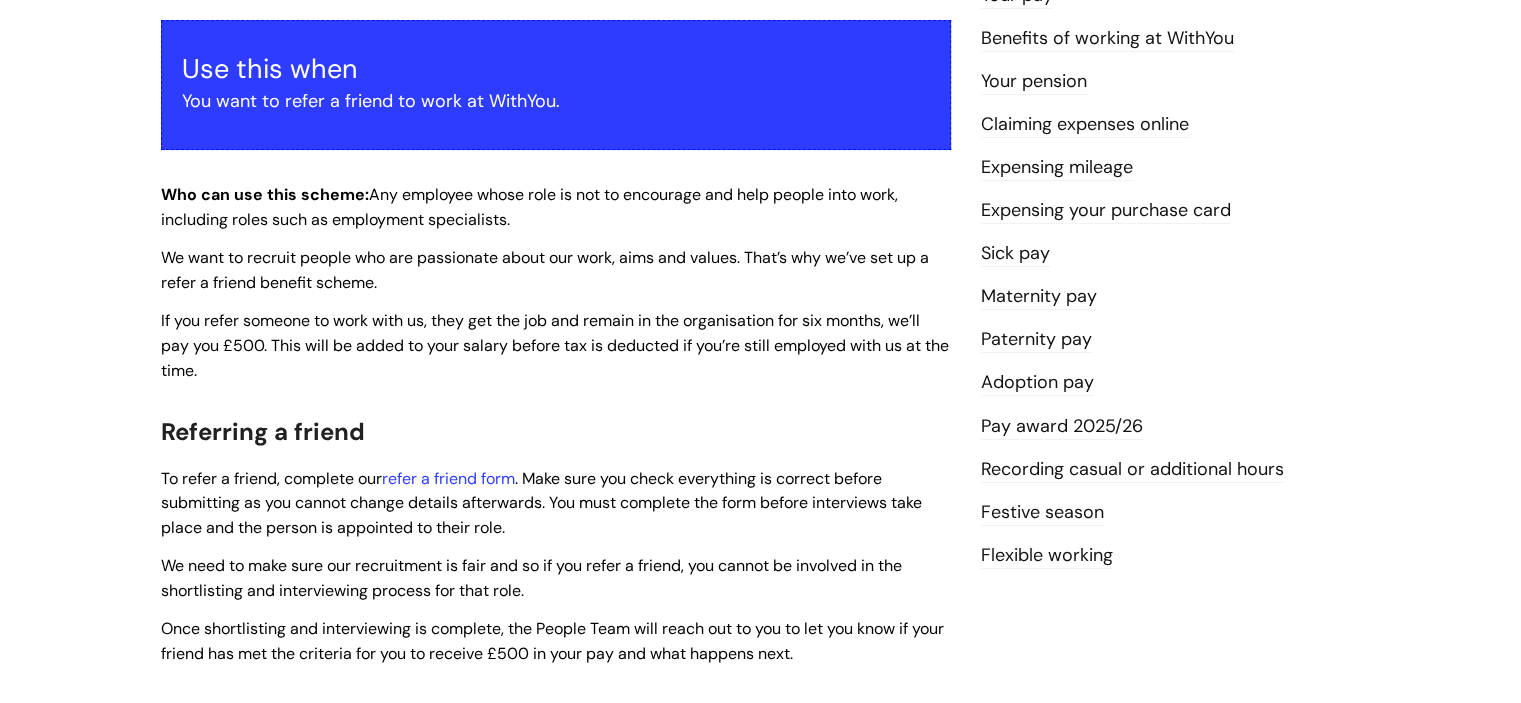 click on "Use this when You want to refer a friend to work at WithYou. Who can use this scheme:  Any employee whose role is not to encourage and help people into work, including roles such as employment specialists.   We want to recruit people who are passionate about our work, aims and values. That’s why we’ve set up a refer a friend benefit scheme.  If you refer someone to work with us, they get the job and remain in the organisation for six months, we’ll pay you £500. This will be added to your salary before tax is deducted if you’re still employed with us at the time.  Referring a friend To refer a friend, complete our  refer a friend form . Make sure you check everything is correct before submitting as you cannot change details afterwards. You must complete the form before interviews take place and the person is appointed to their role.  Receiving your payment You must still be employed by WithYou on the payment date to receive the money.       You might also be interested in" at bounding box center (556, 493) 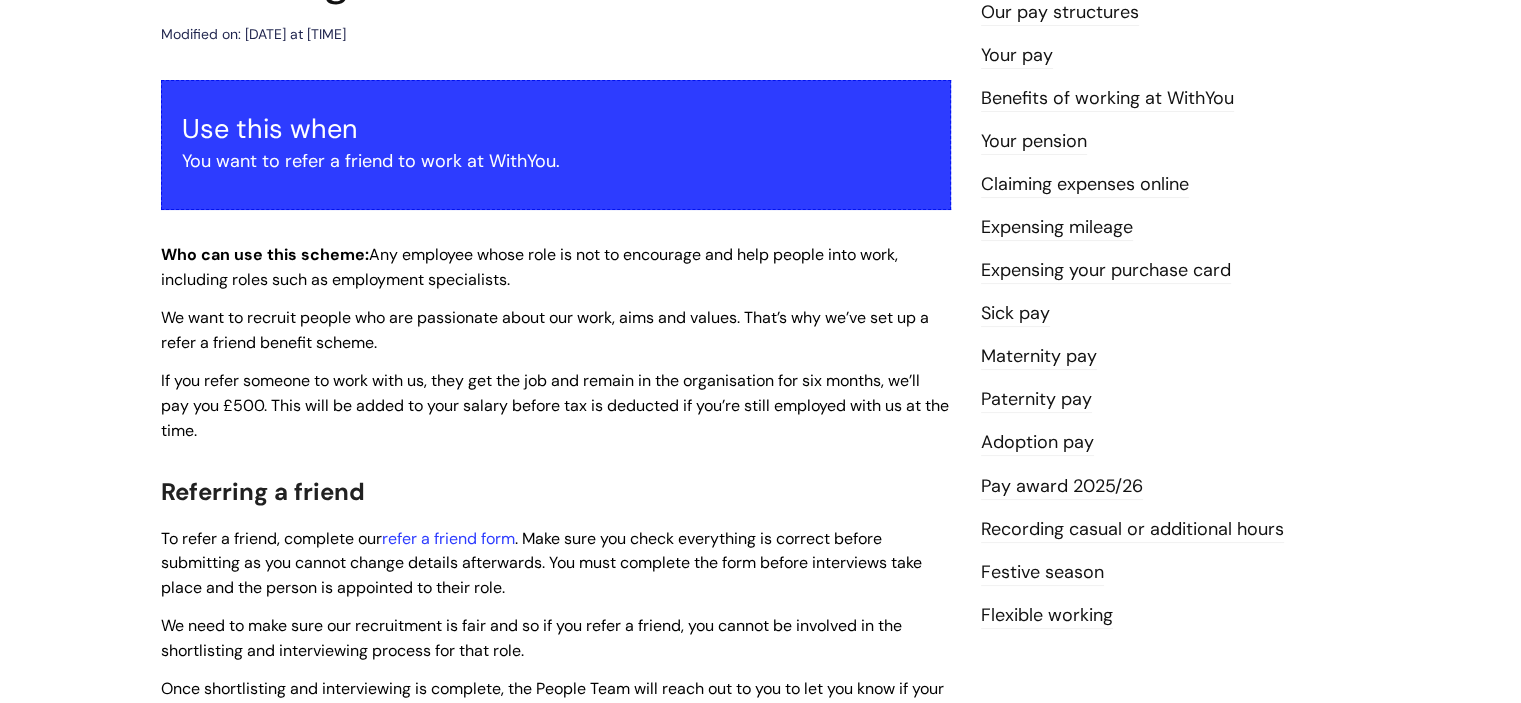 scroll, scrollTop: 296, scrollLeft: 0, axis: vertical 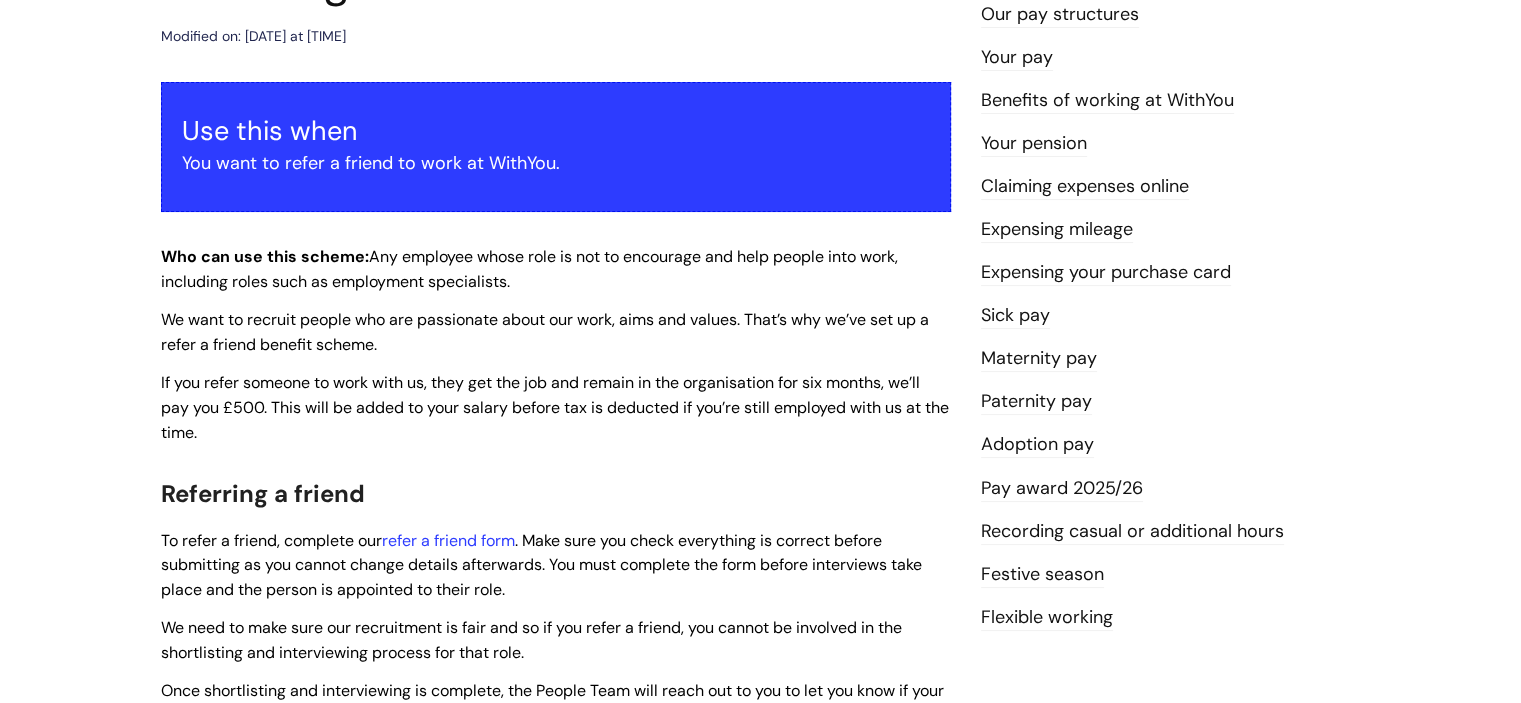 click on "Festive season" at bounding box center [1042, 575] 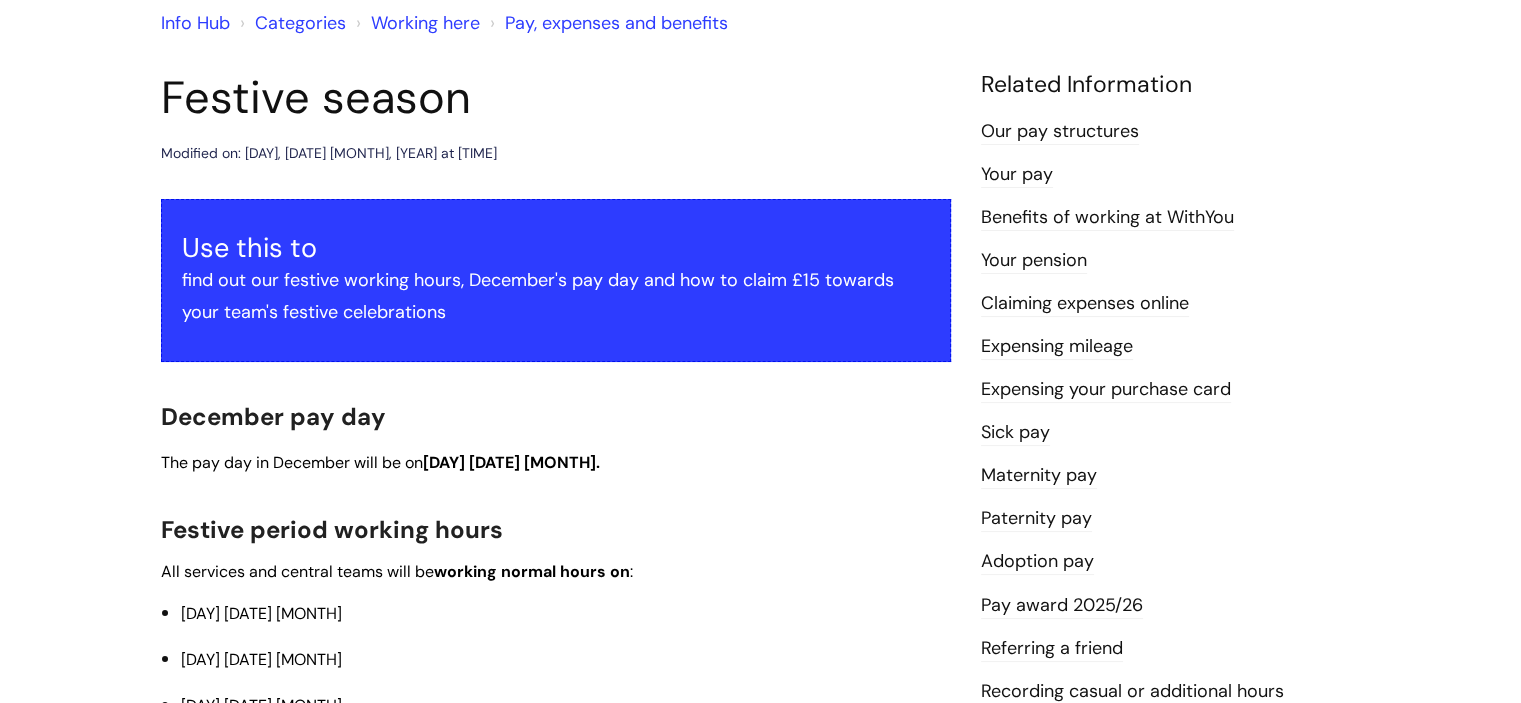 scroll, scrollTop: 142, scrollLeft: 0, axis: vertical 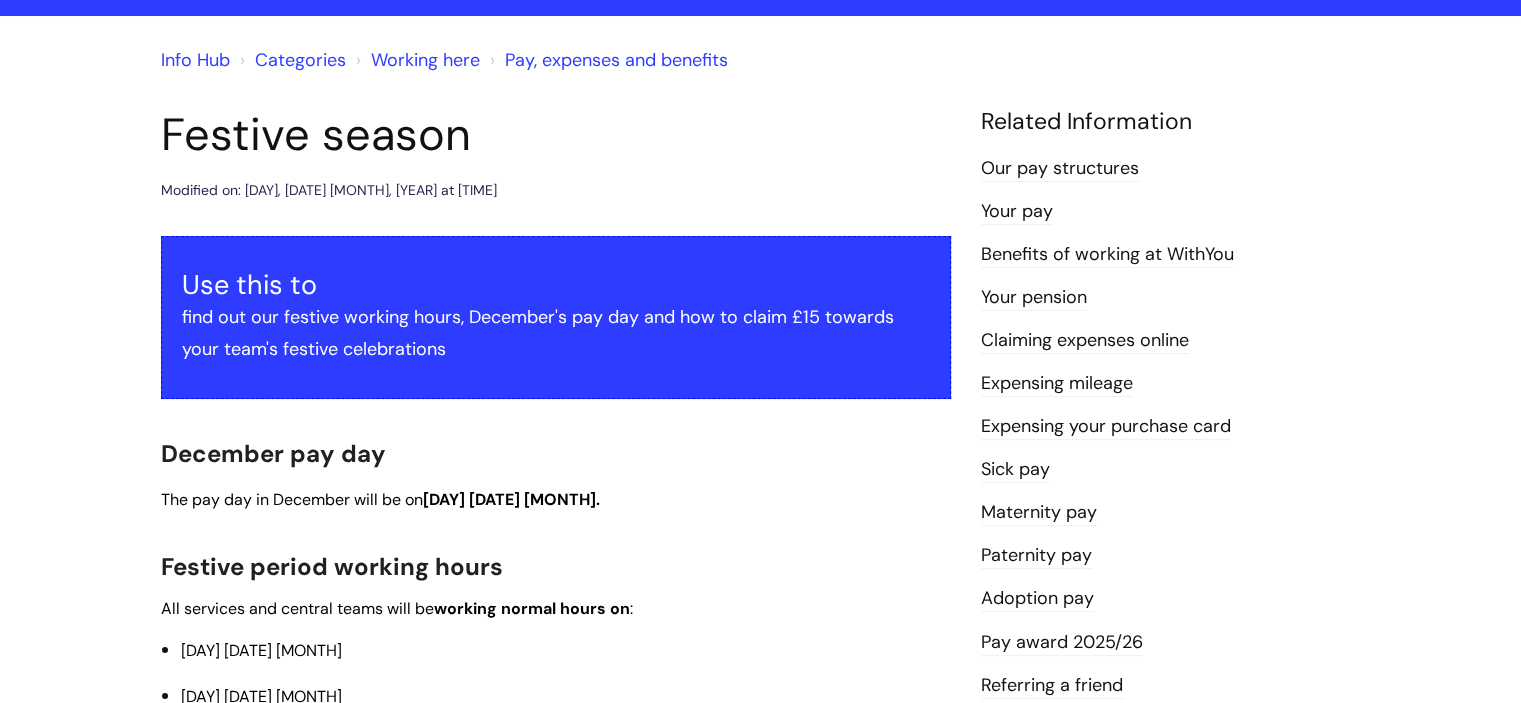click on "Expensing mileage" at bounding box center [1057, 384] 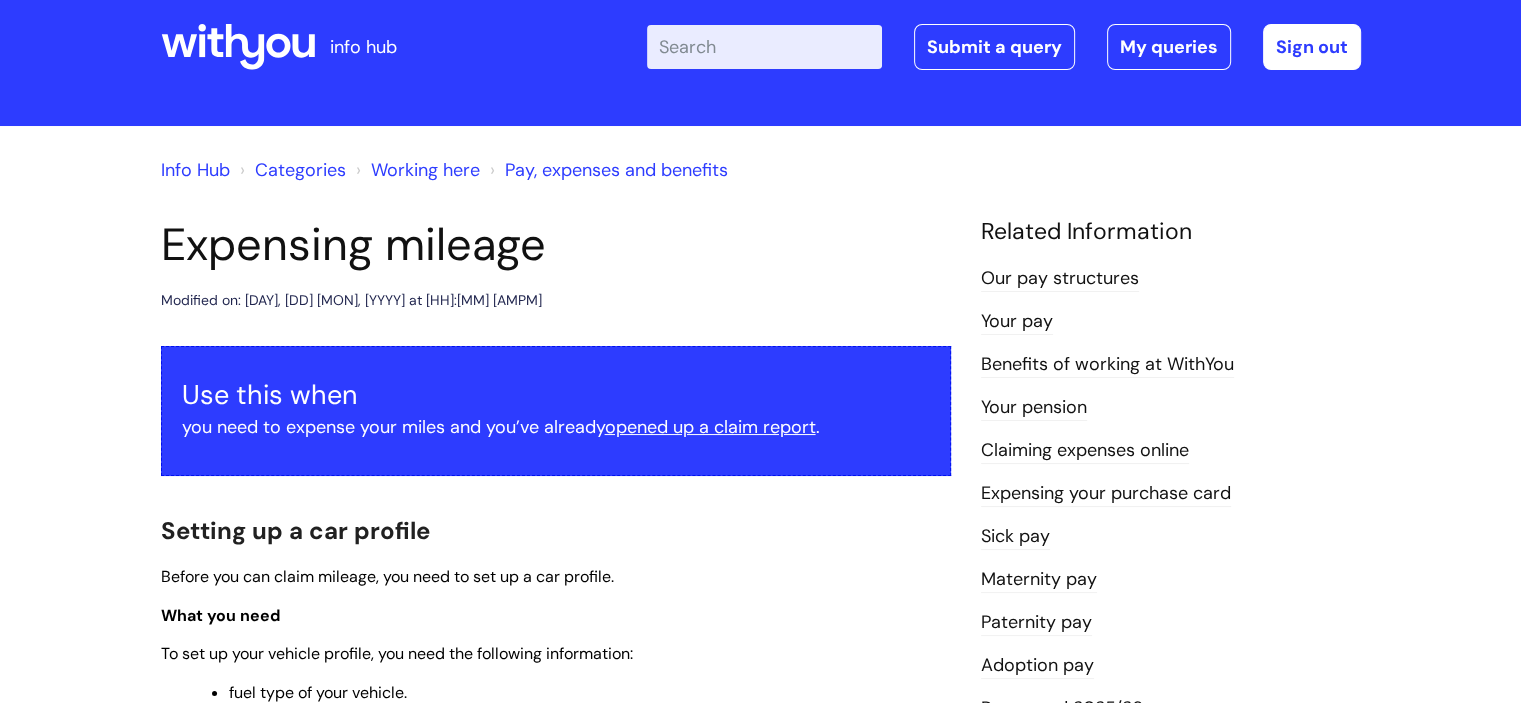 scroll, scrollTop: 28, scrollLeft: 0, axis: vertical 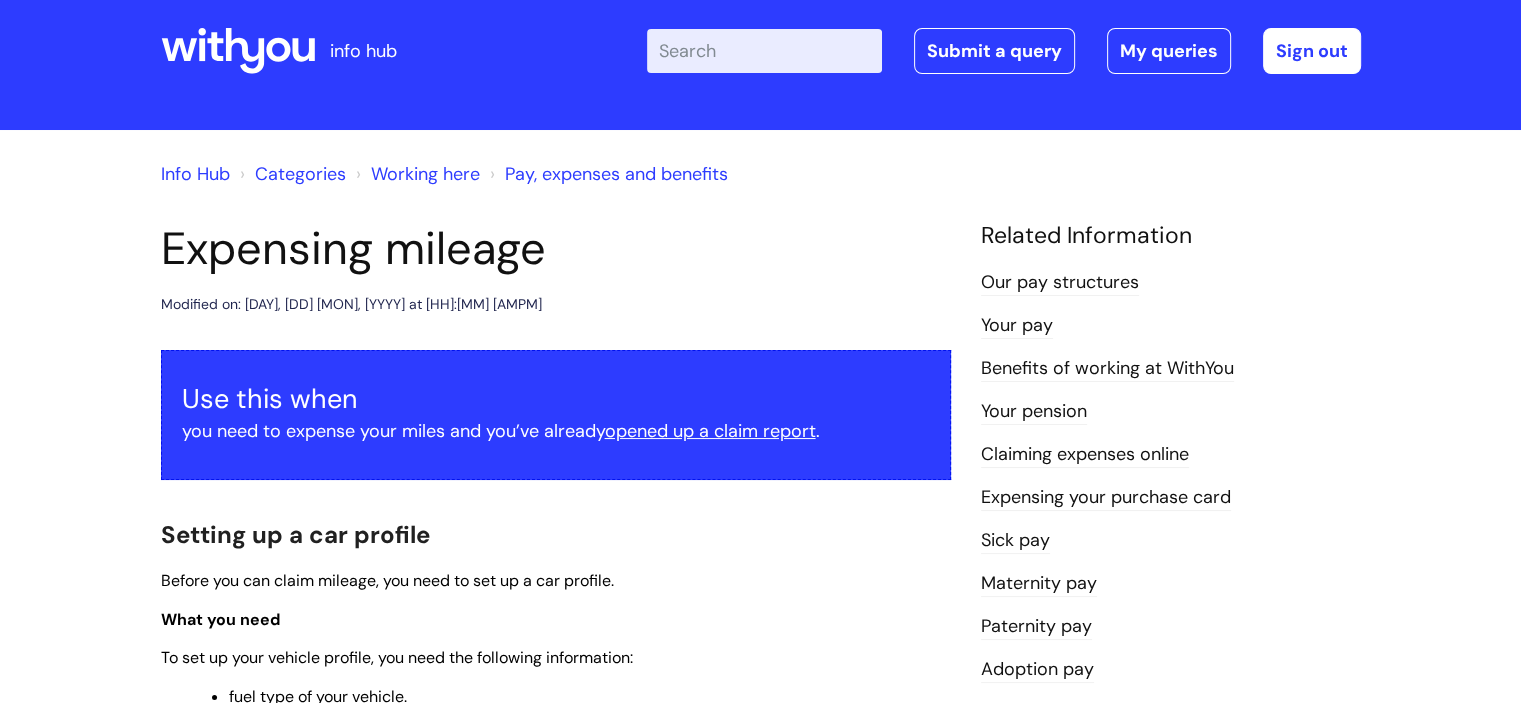 click on "Enter your search term here..." at bounding box center [764, 51] 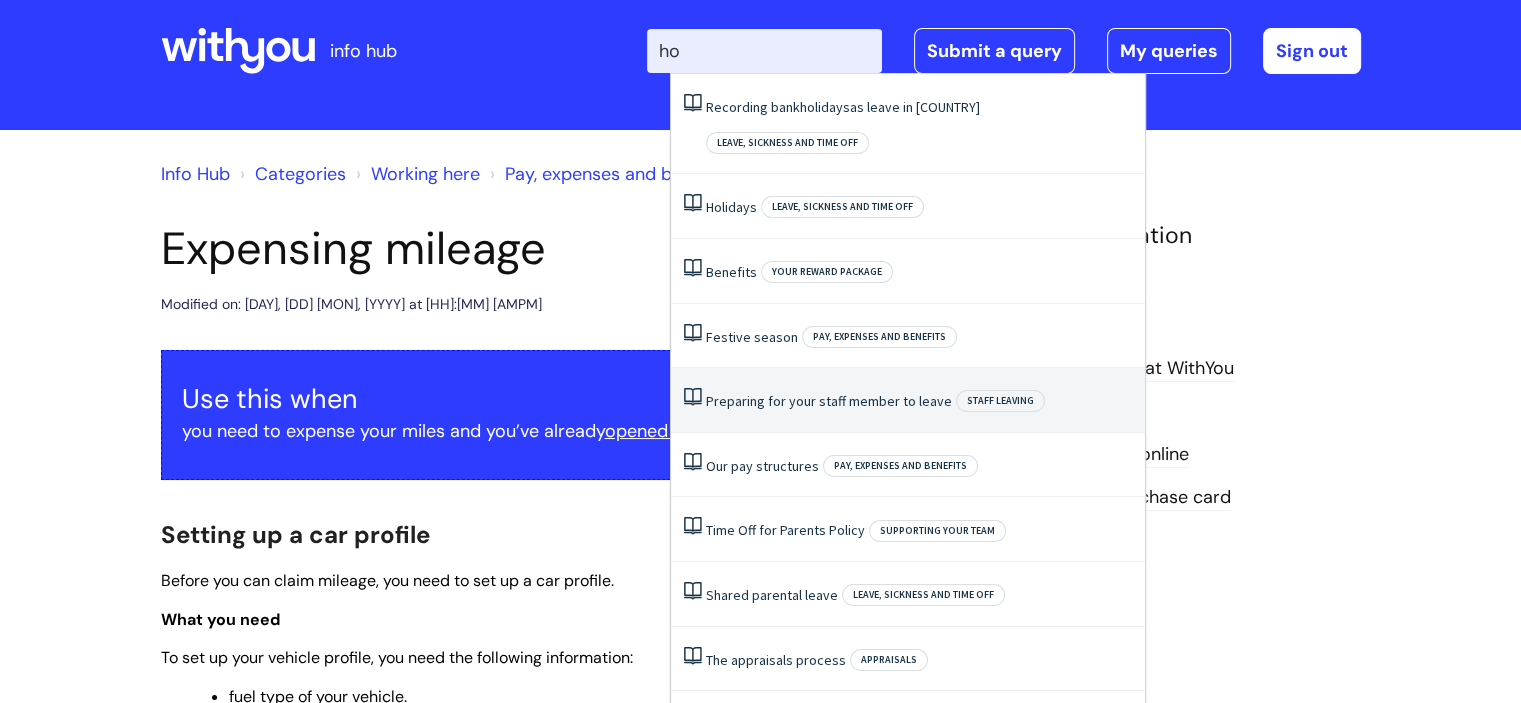 type on "h" 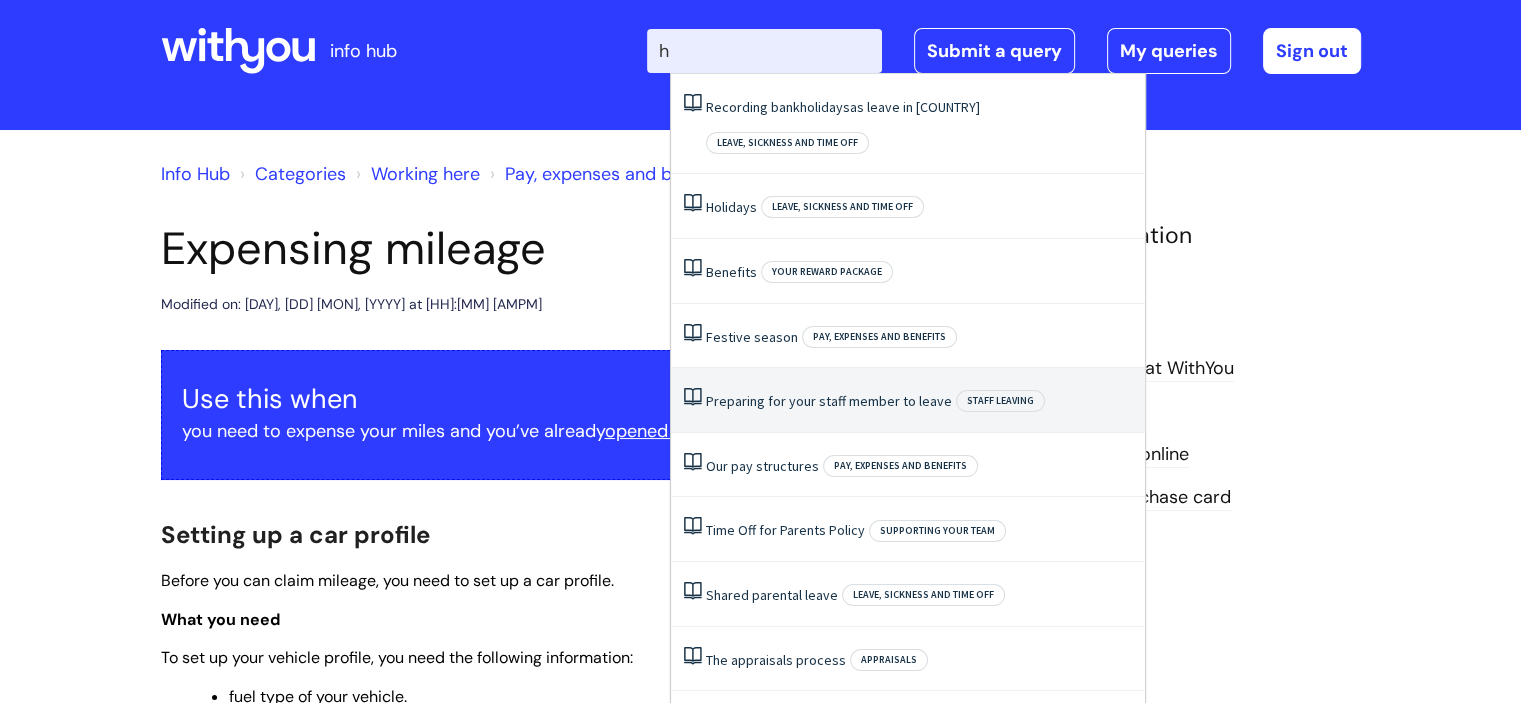 type 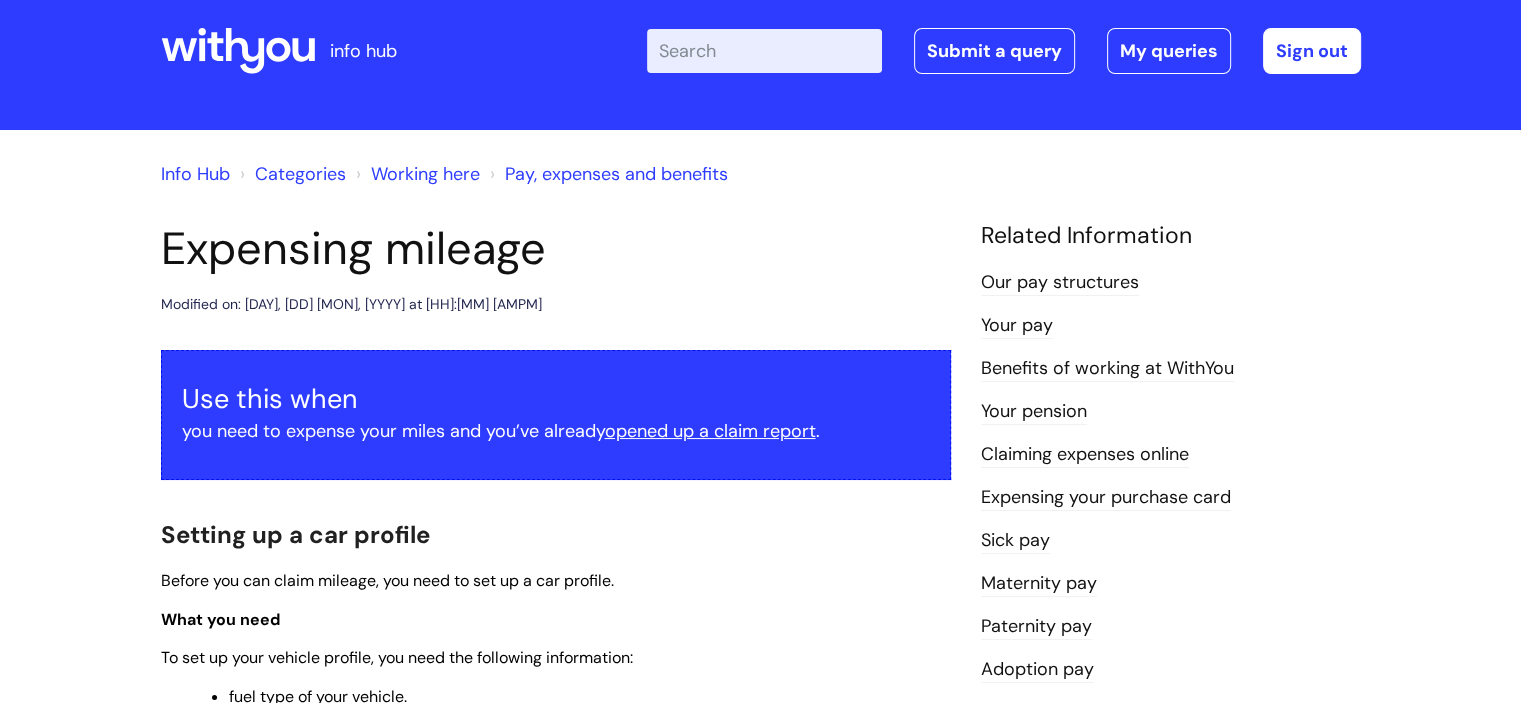 click on "Your pension" at bounding box center [1034, 412] 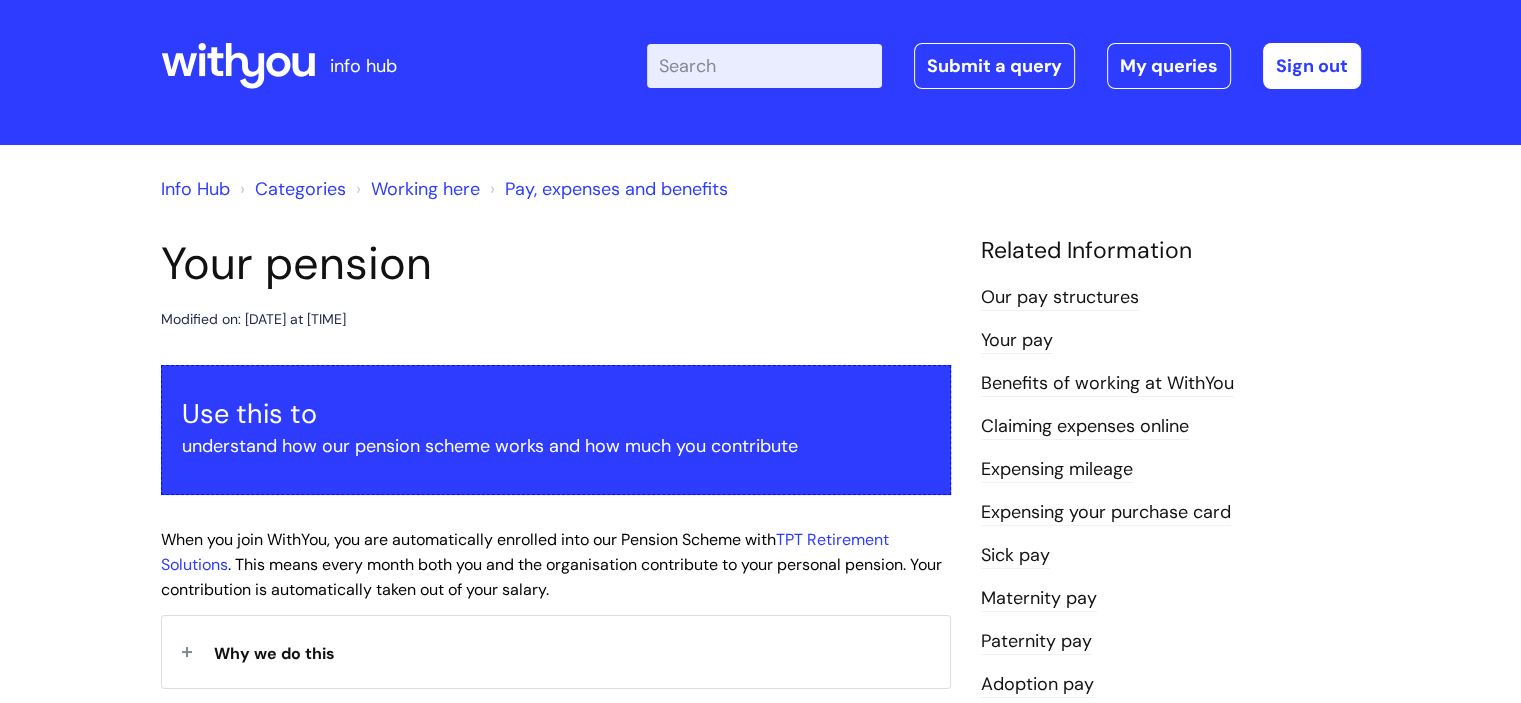 scroll, scrollTop: 0, scrollLeft: 0, axis: both 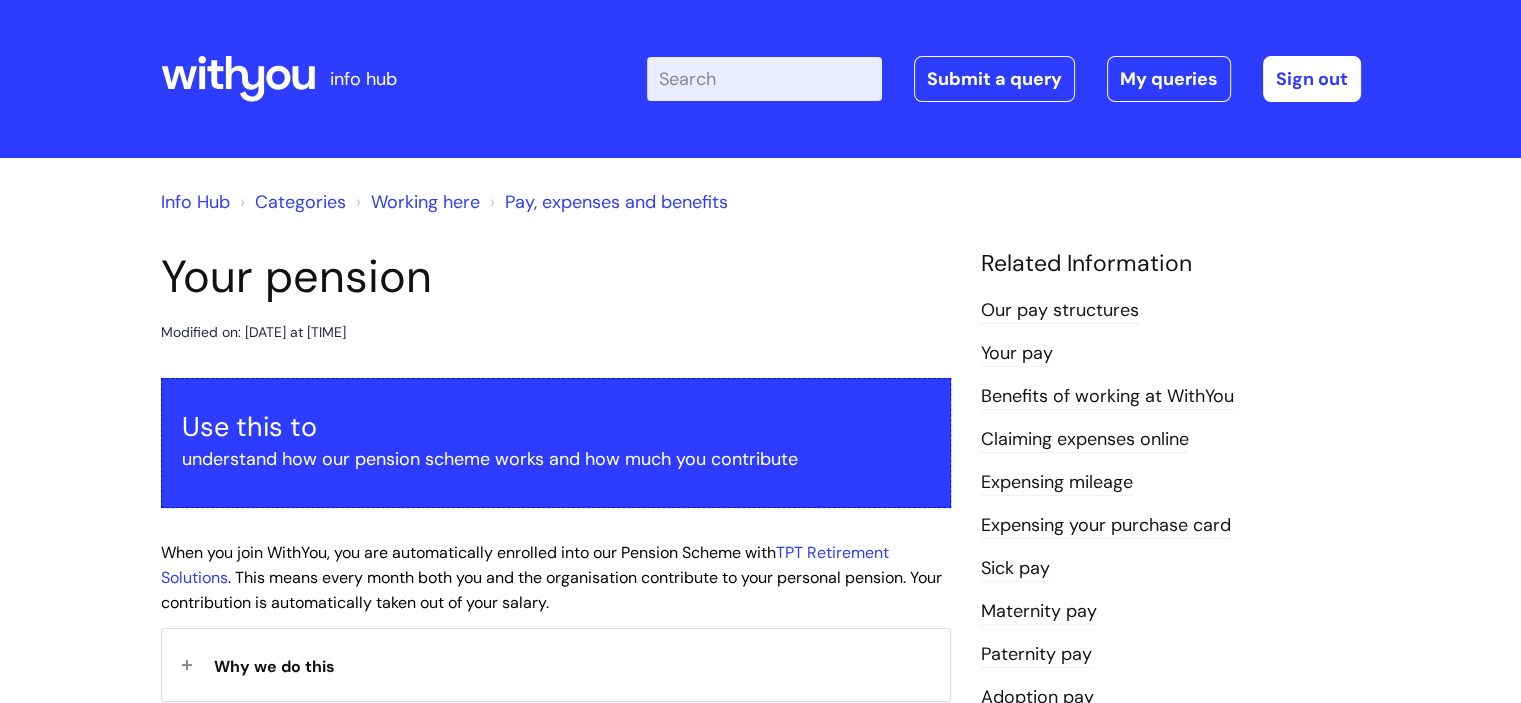 click on "Enter your search term here..." at bounding box center (764, 79) 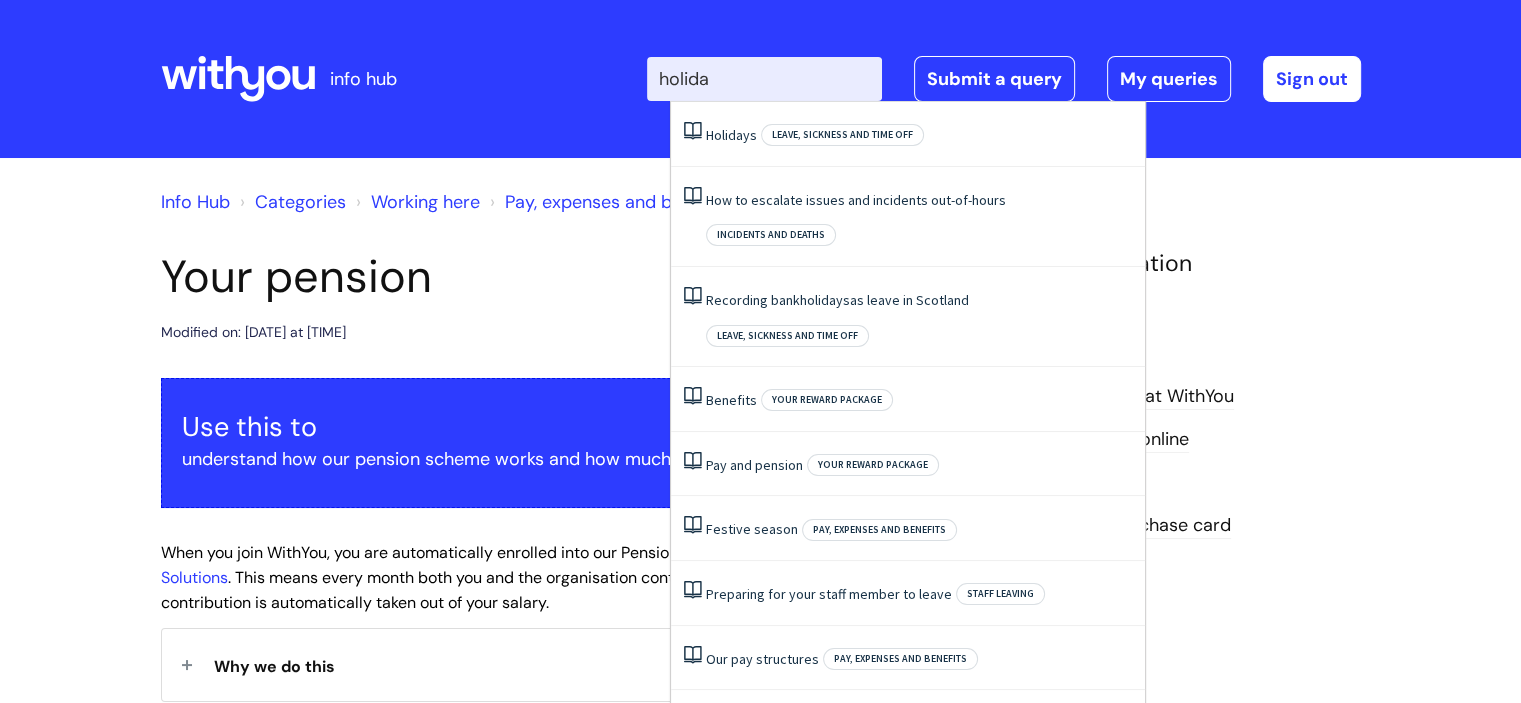 type on "holiday" 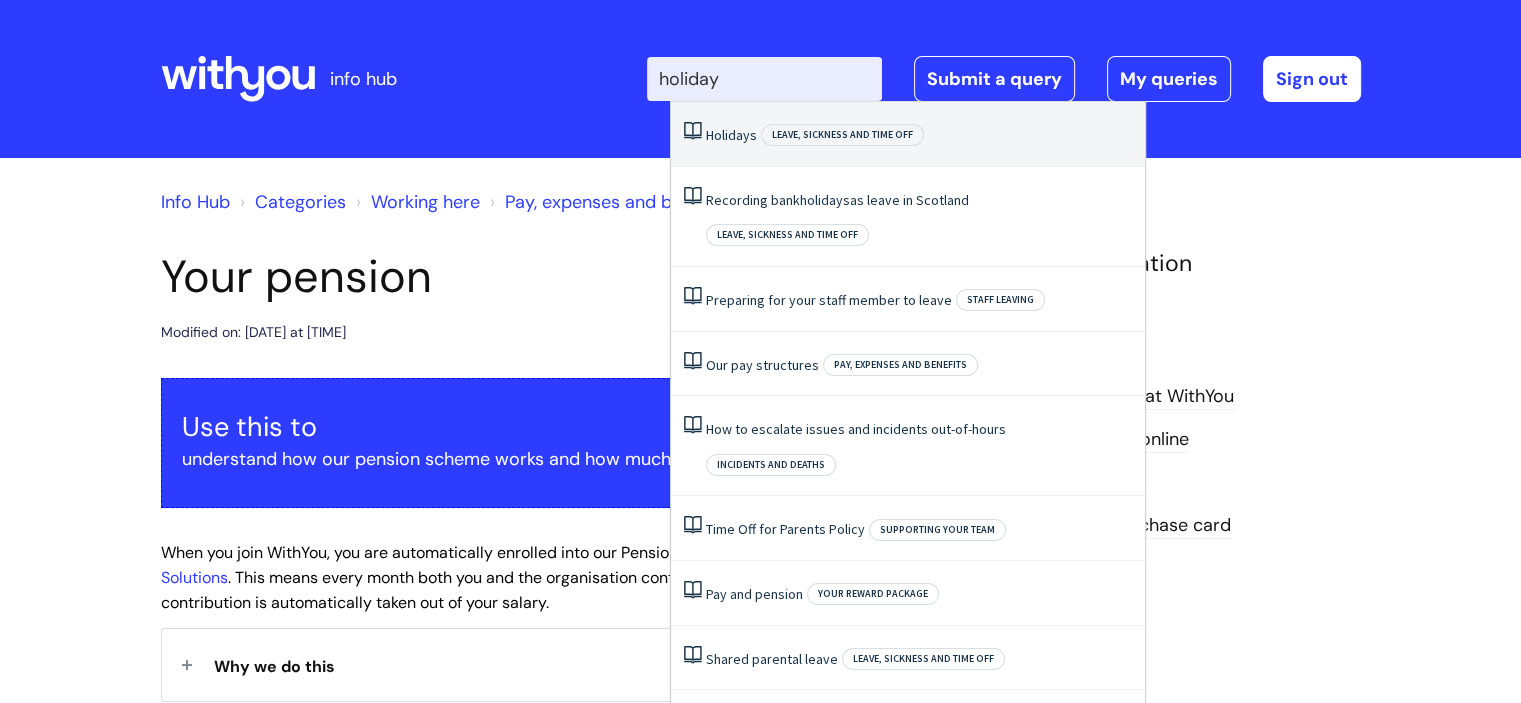 click on "Holidays   Leave, sickness and time off" at bounding box center (908, 134) 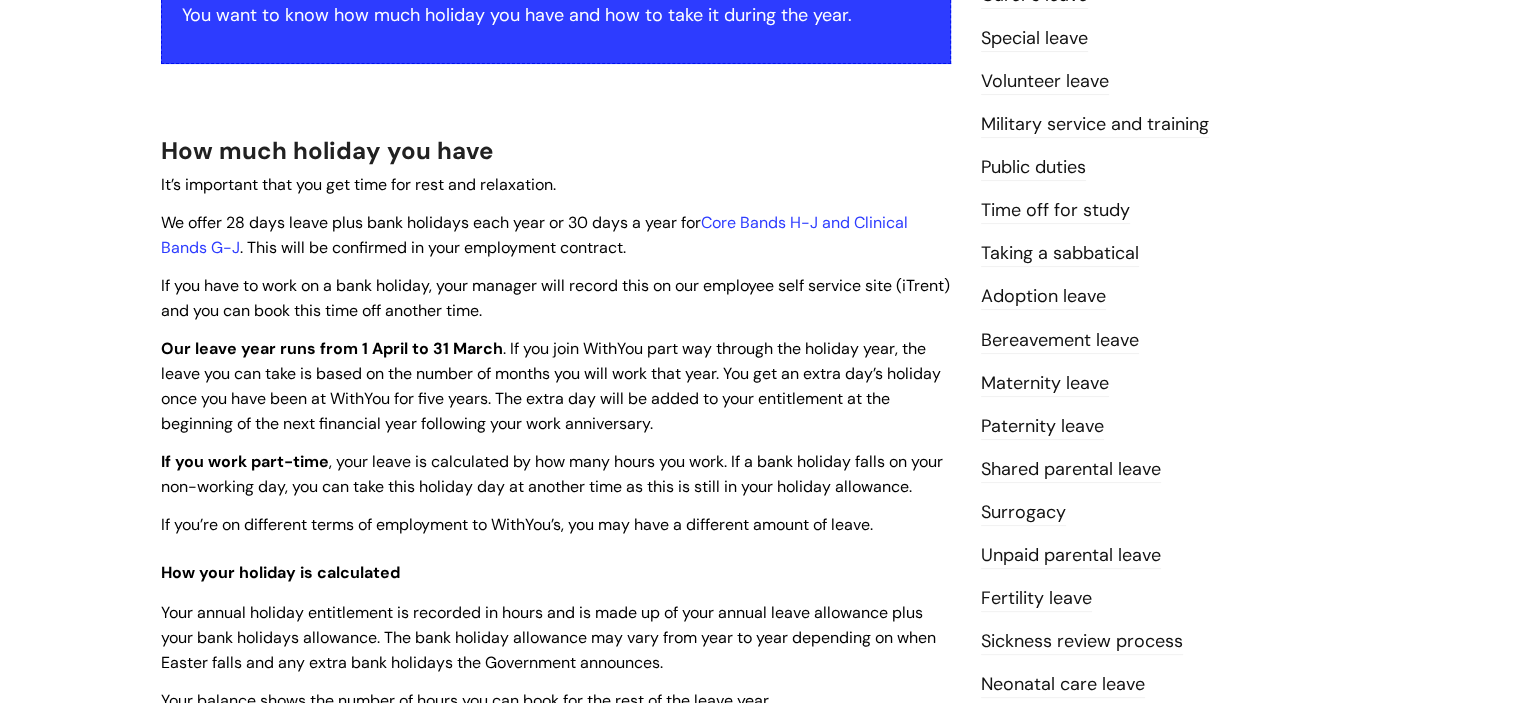 scroll, scrollTop: 483, scrollLeft: 0, axis: vertical 